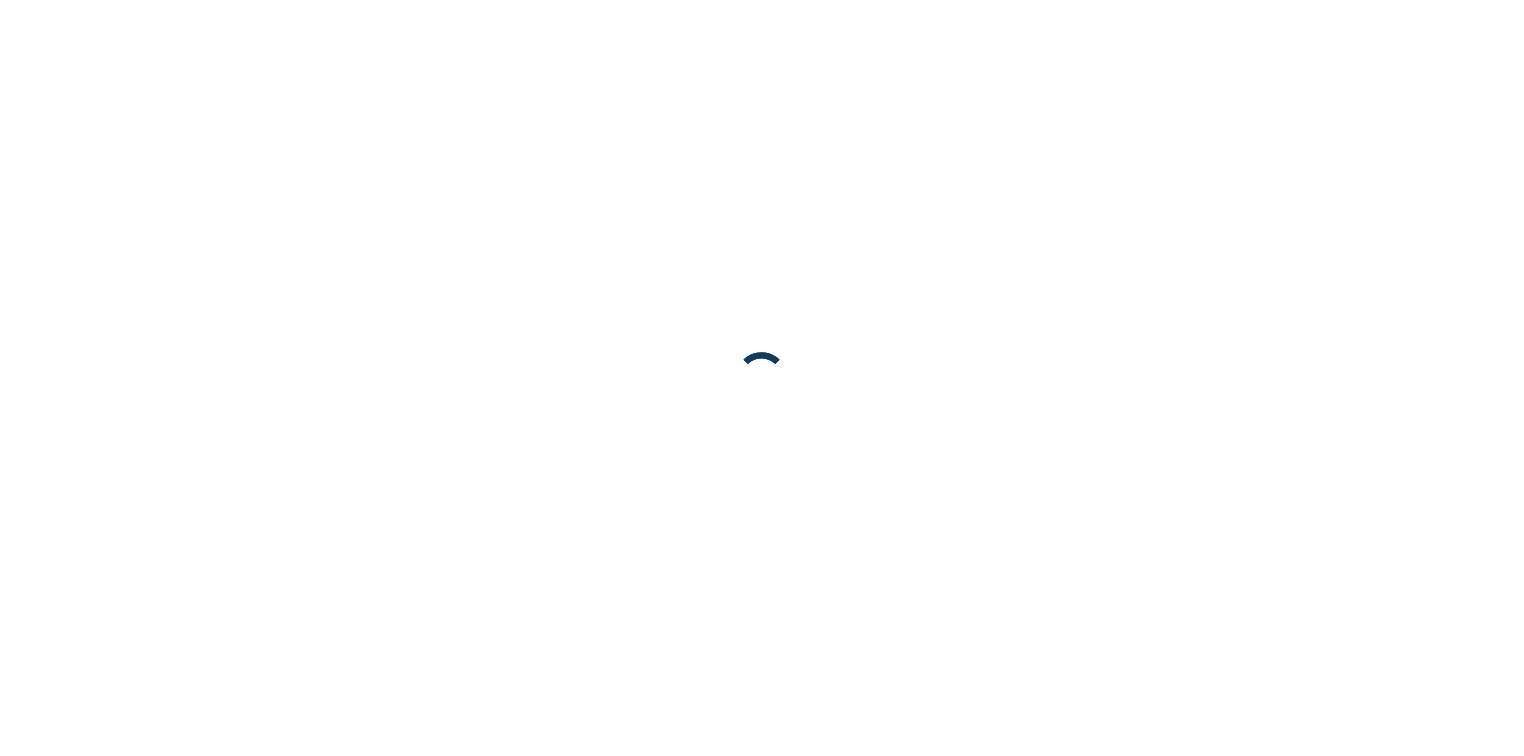 scroll, scrollTop: 0, scrollLeft: 0, axis: both 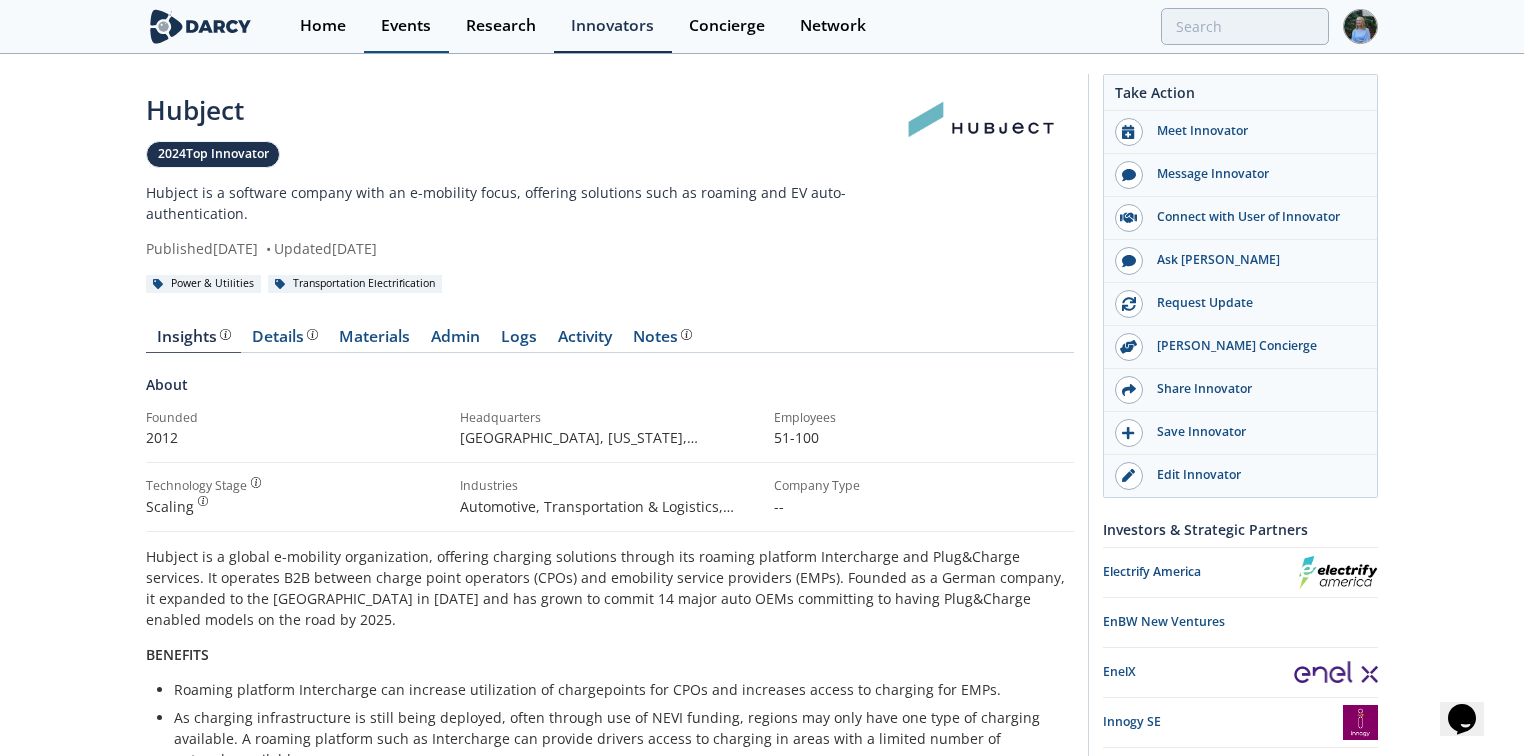 click on "Events" at bounding box center [406, 26] 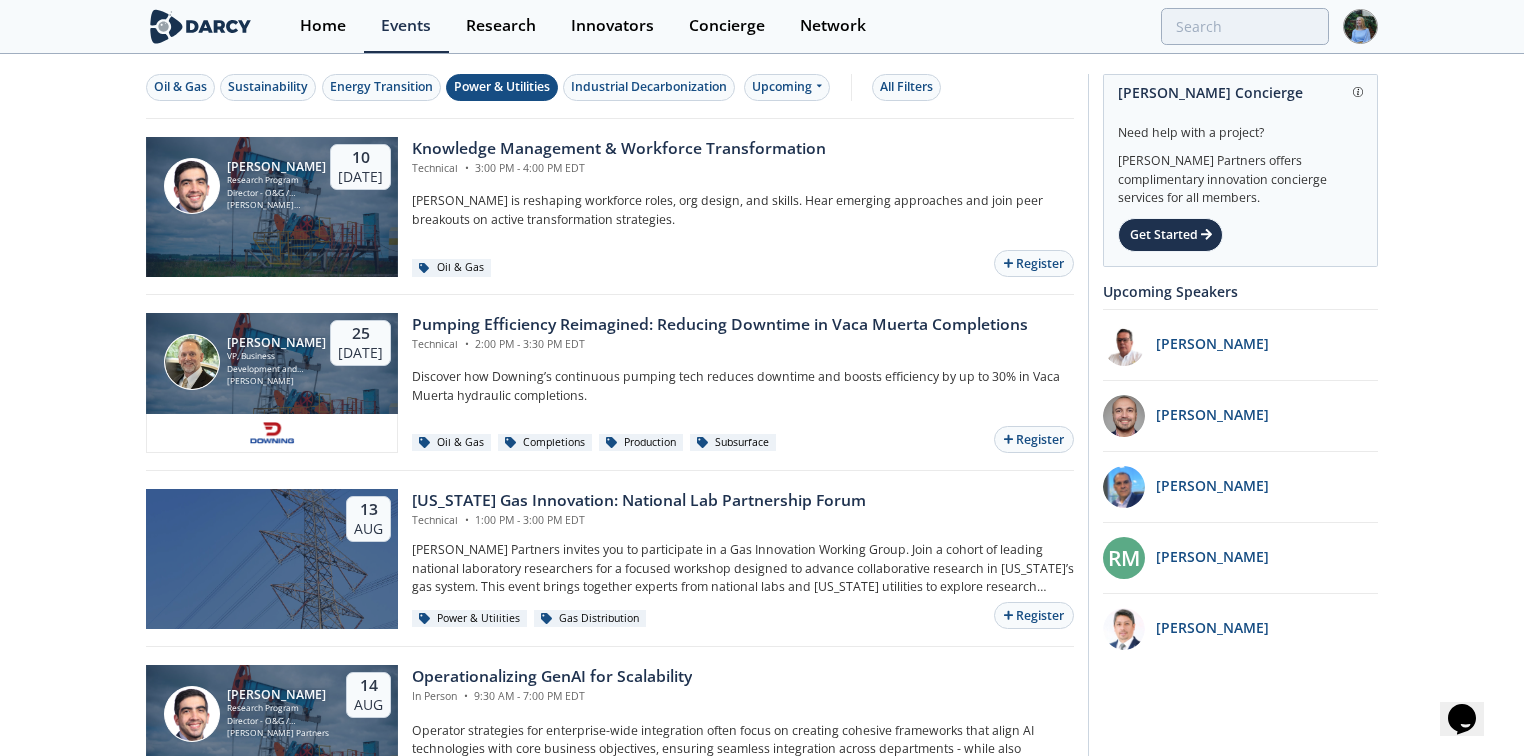 click on "Power & Utilities" at bounding box center (502, 87) 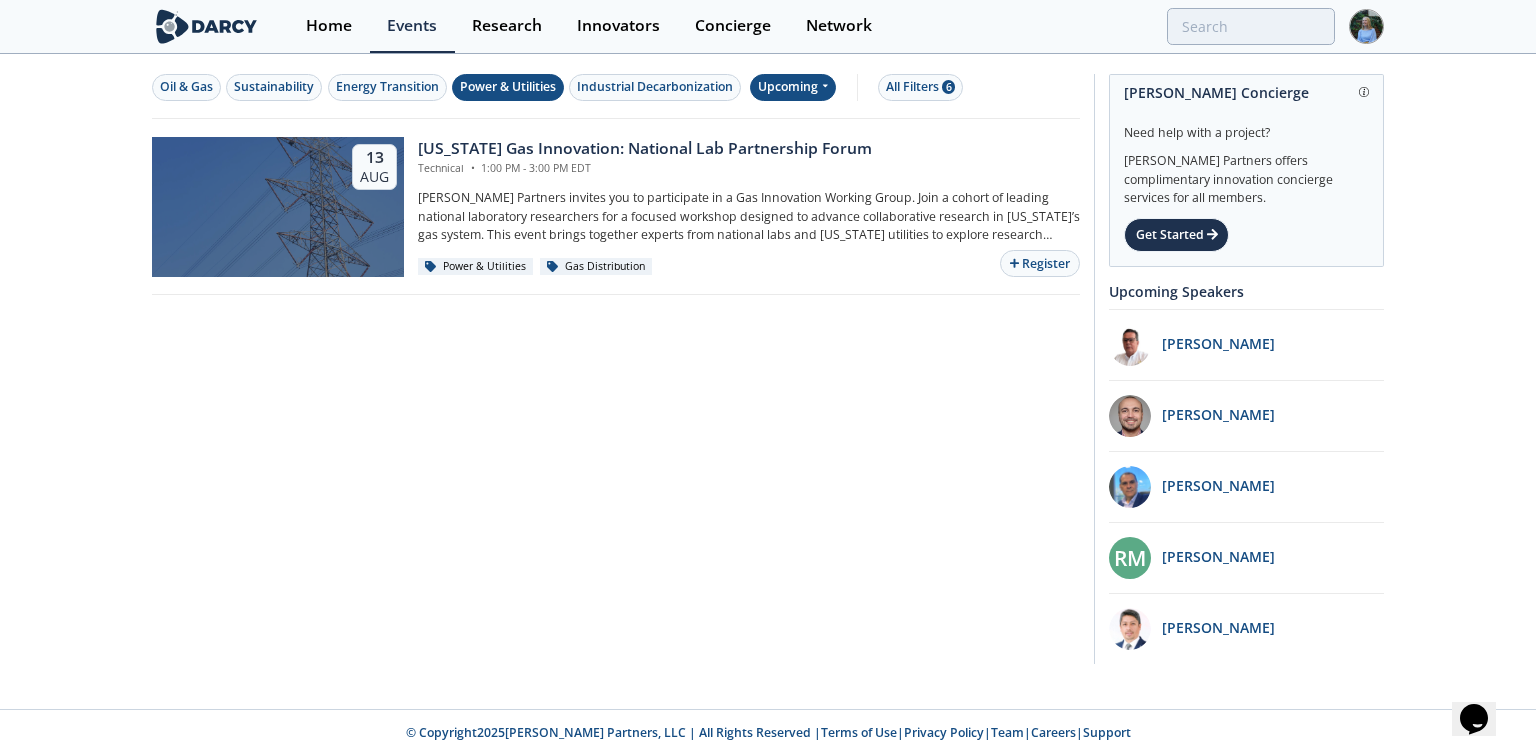 click on "Upcoming" at bounding box center [793, 87] 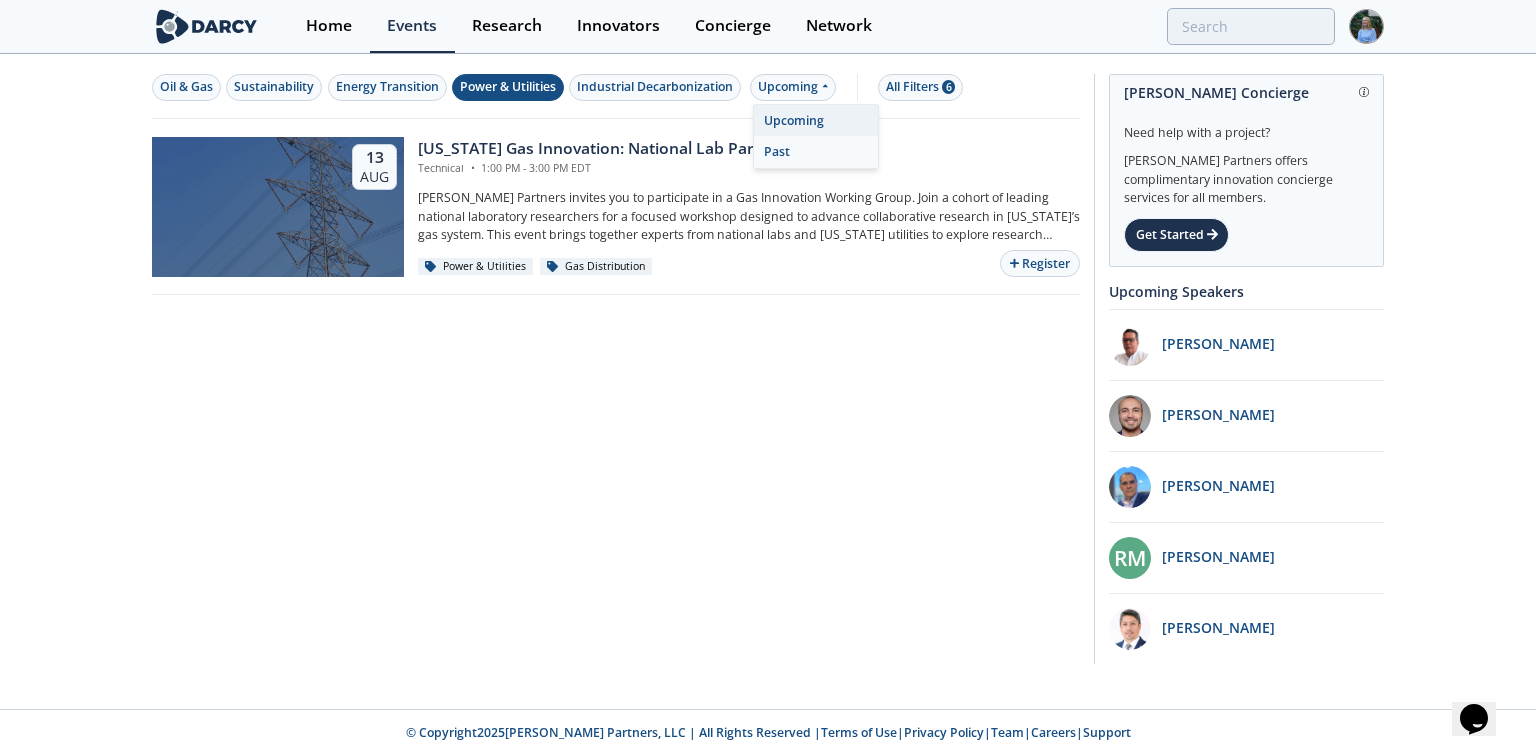 click on "Past" at bounding box center (816, 152) 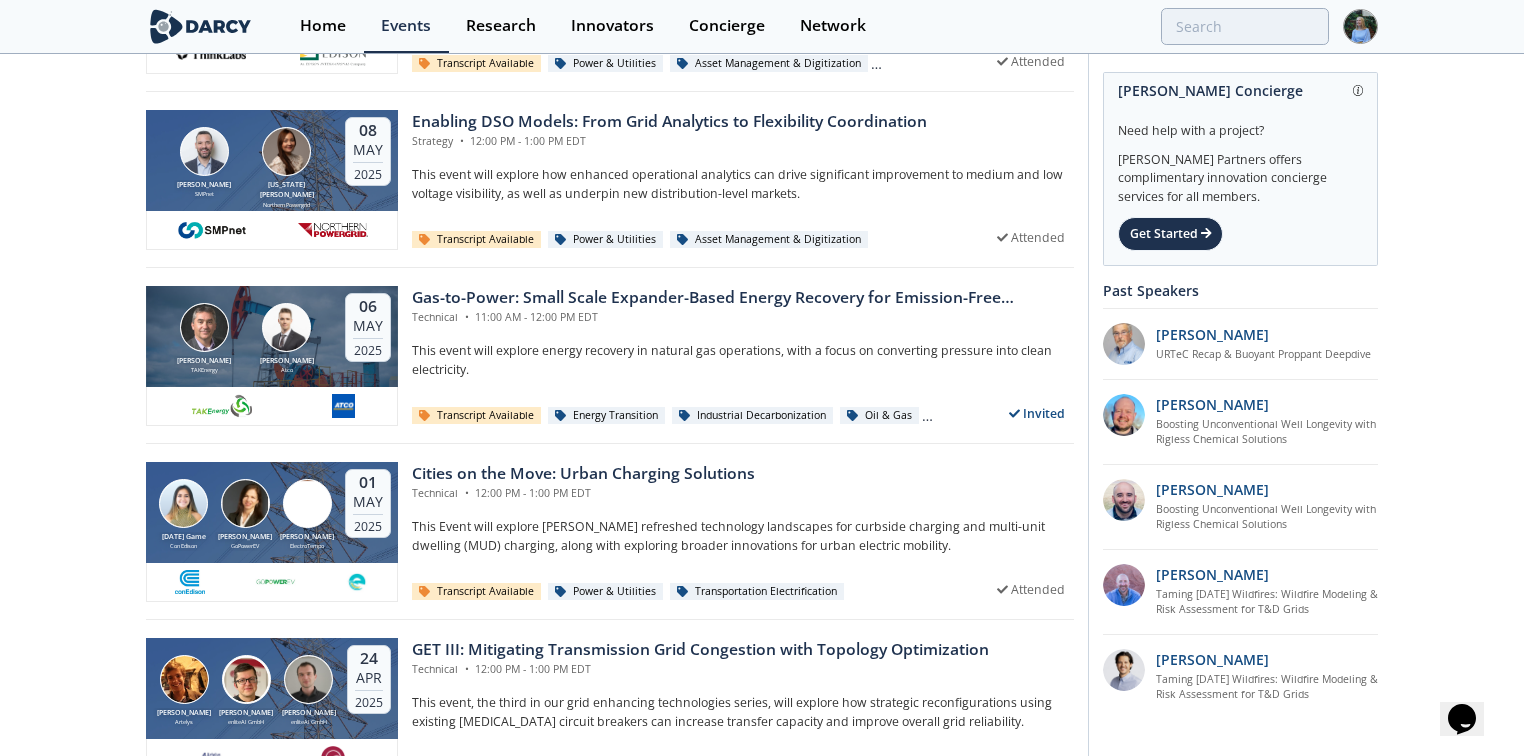 scroll, scrollTop: 1360, scrollLeft: 0, axis: vertical 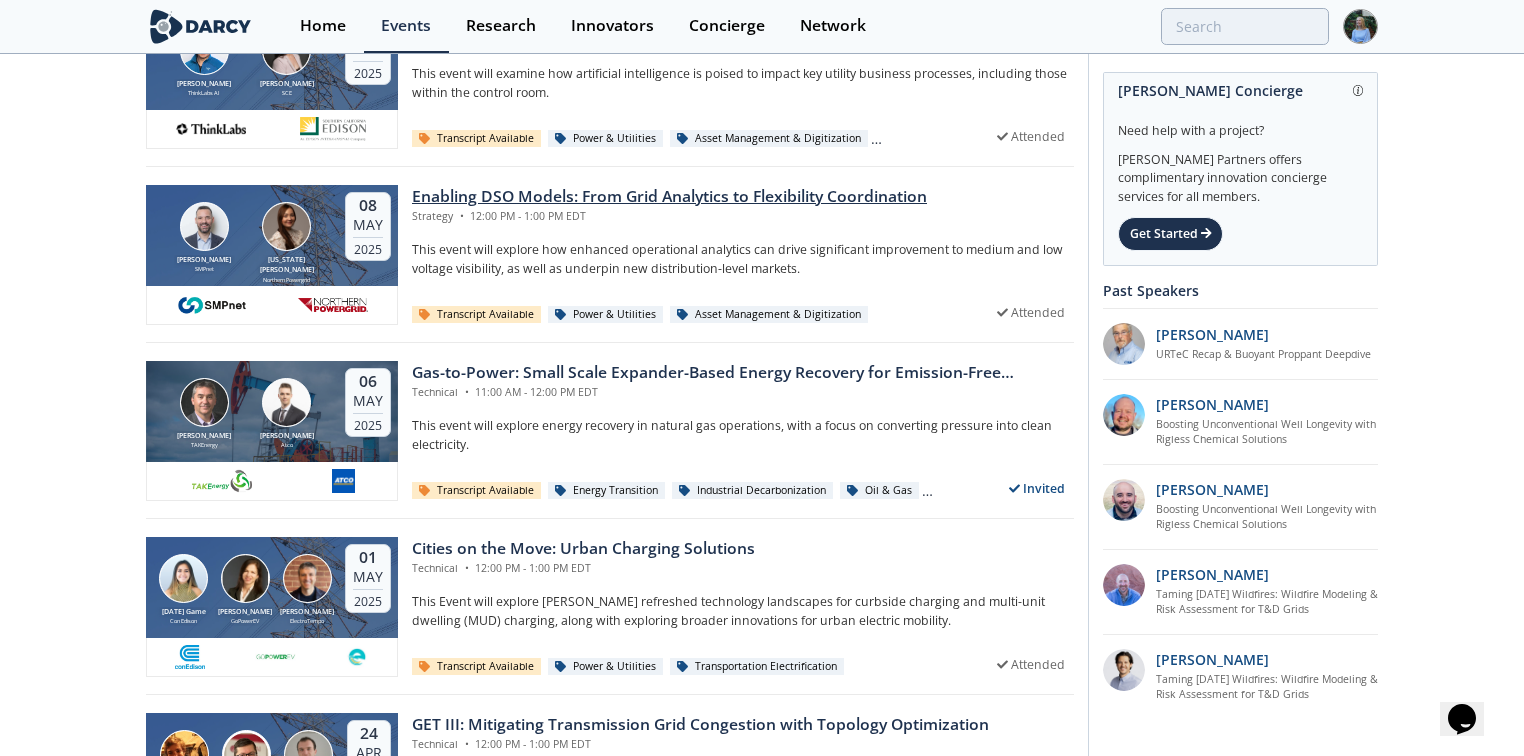 click on "Enabling DSO Models: From Grid Analytics to Flexibility Coordination" at bounding box center [669, 197] 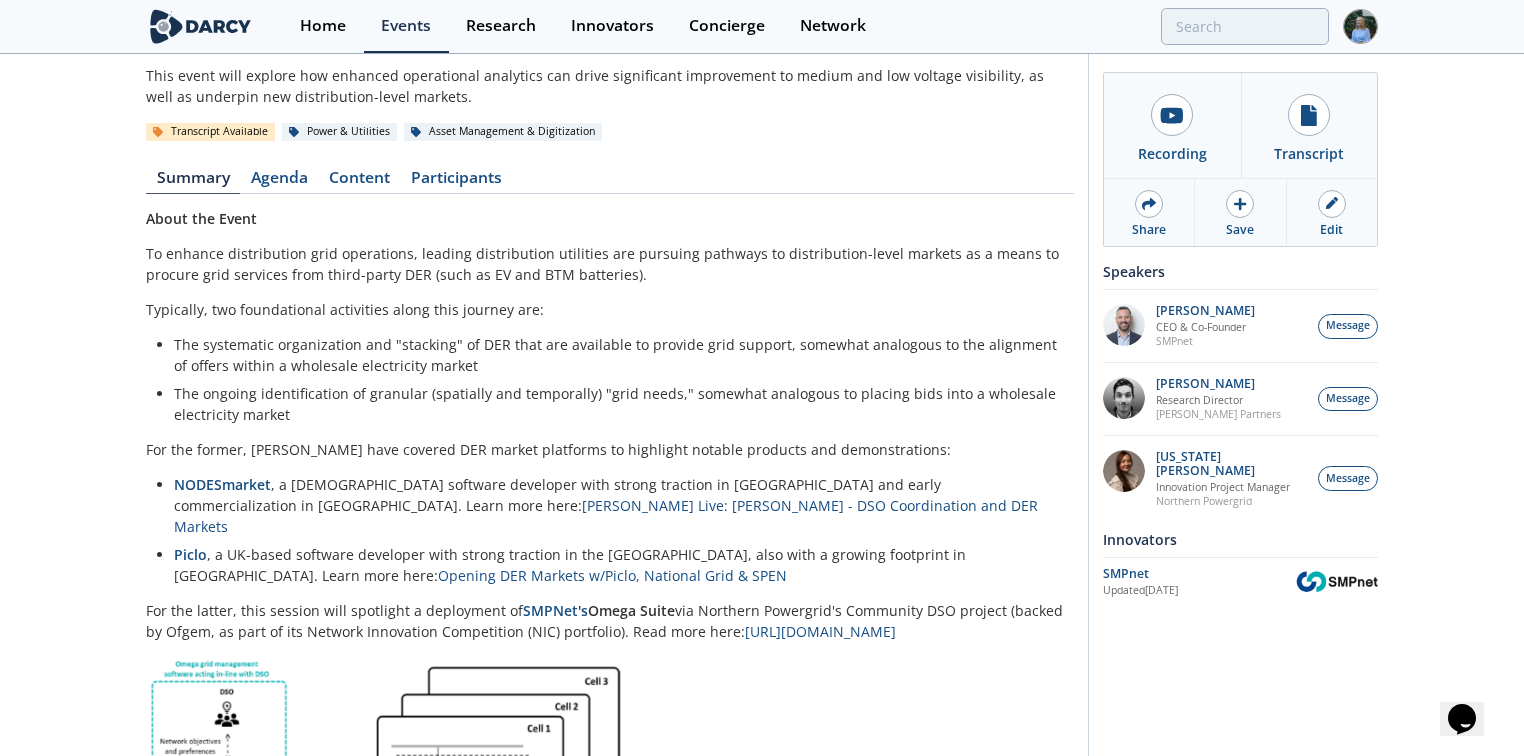 scroll, scrollTop: 0, scrollLeft: 0, axis: both 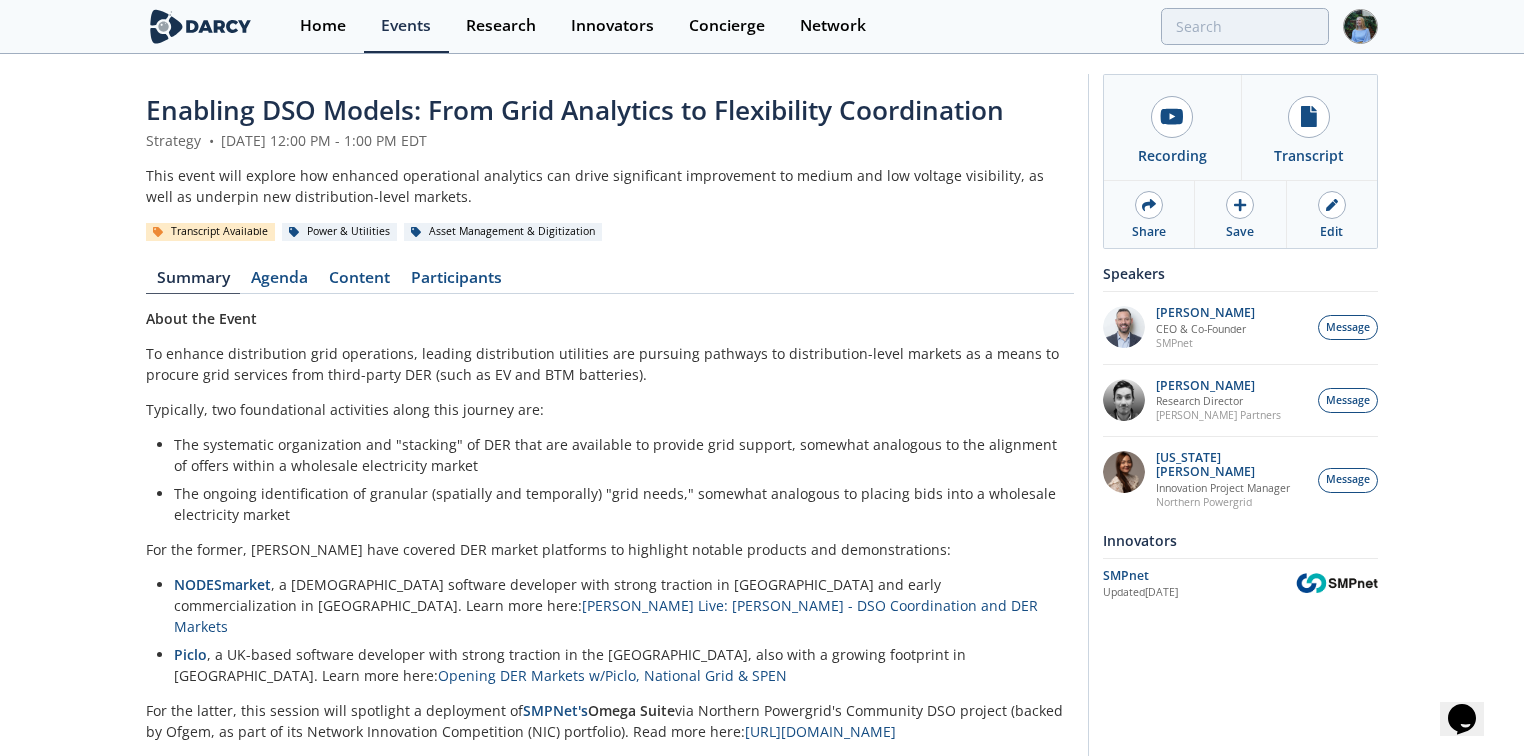 click on "Enabling DSO Models: From Grid Analytics to Flexibility Coordination
Strategy
•
[DATE]
12:00 PM - 1:00 PM EDT
This event will explore how enhanced operational analytics can drive significant improvement to medium and low voltage visibility, as well as underpin new distribution-level markets.
Transcript Available
Power & Utilities
Asset Management & Digitization
Summary
[GEOGRAPHIC_DATA]
Content
Participants" at bounding box center (610, 701) 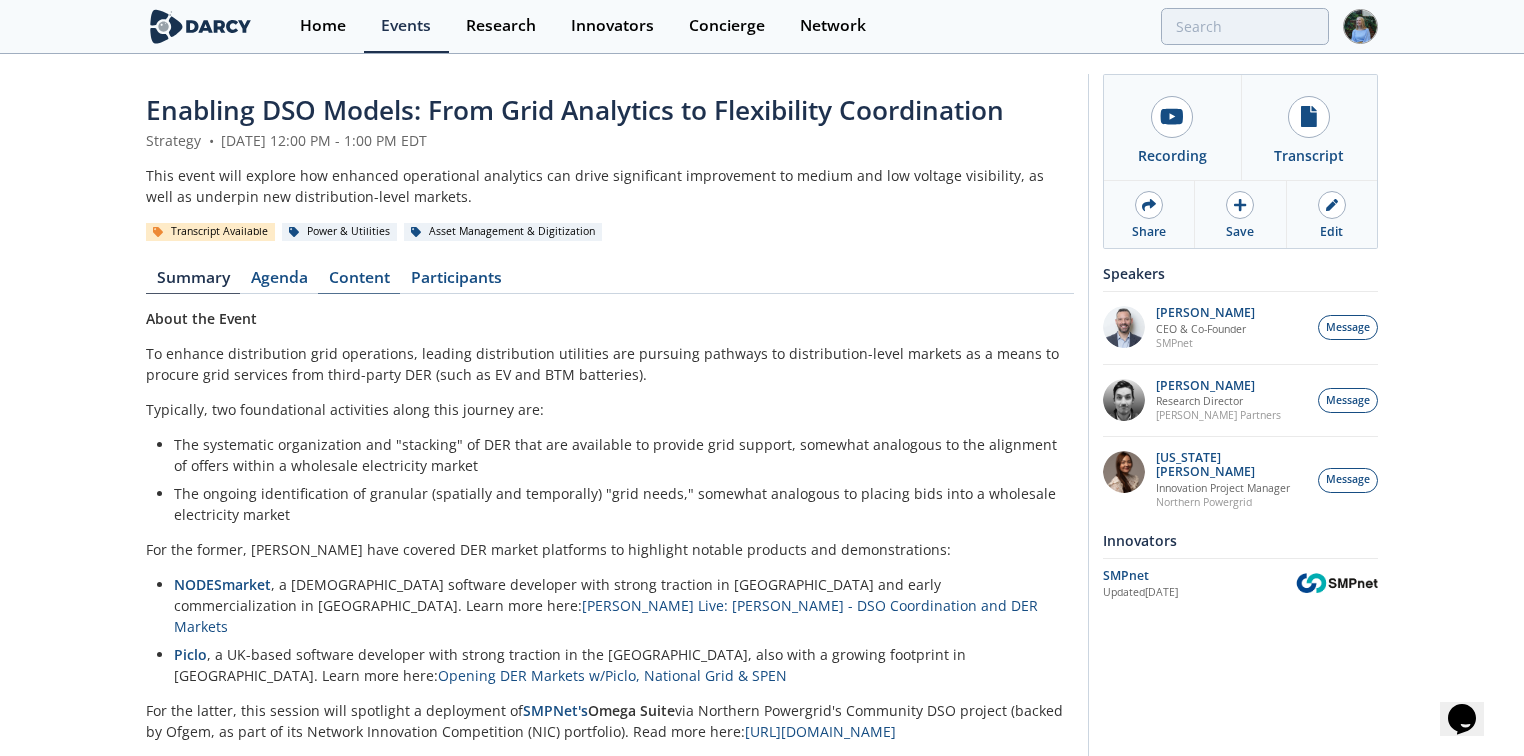 click on "Content" at bounding box center (359, 282) 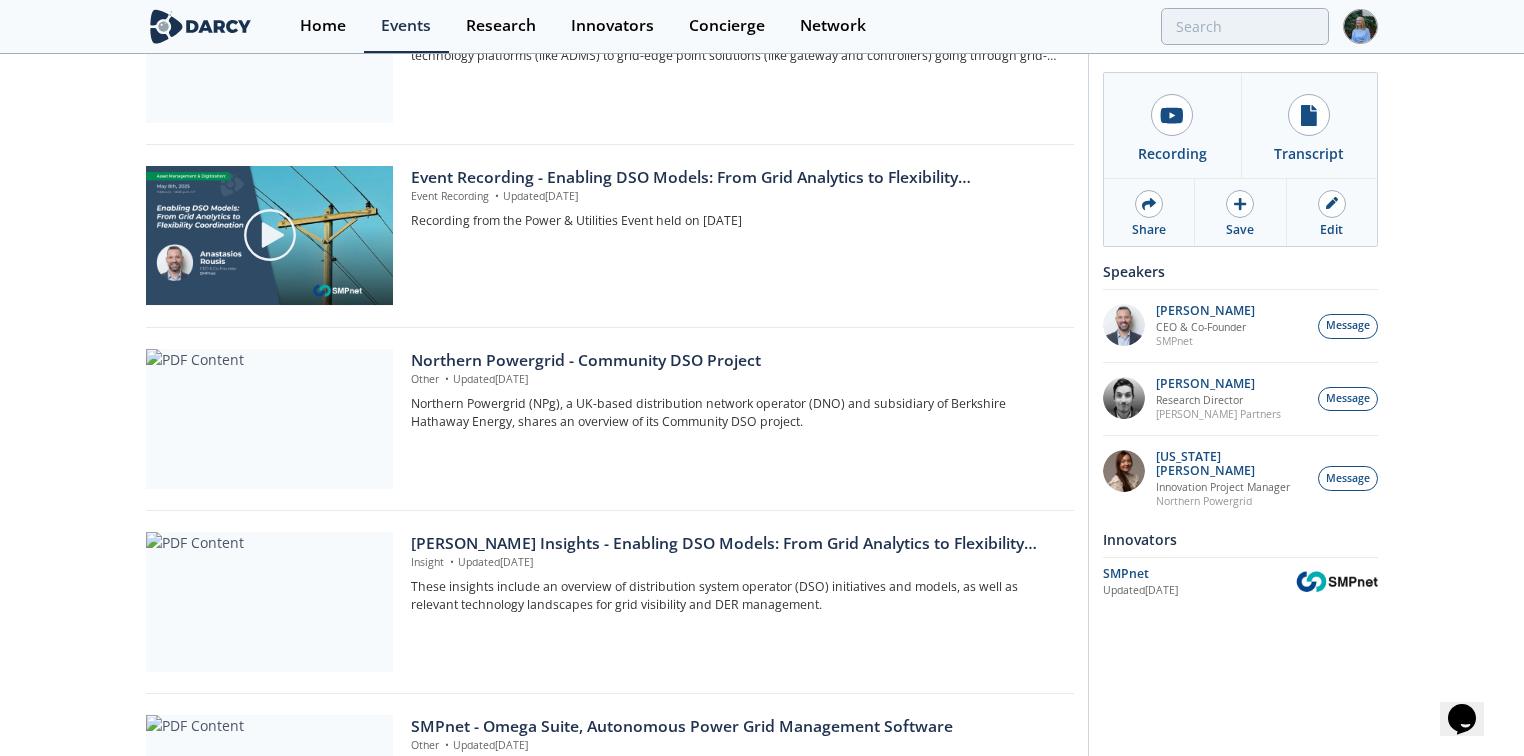 scroll, scrollTop: 480, scrollLeft: 0, axis: vertical 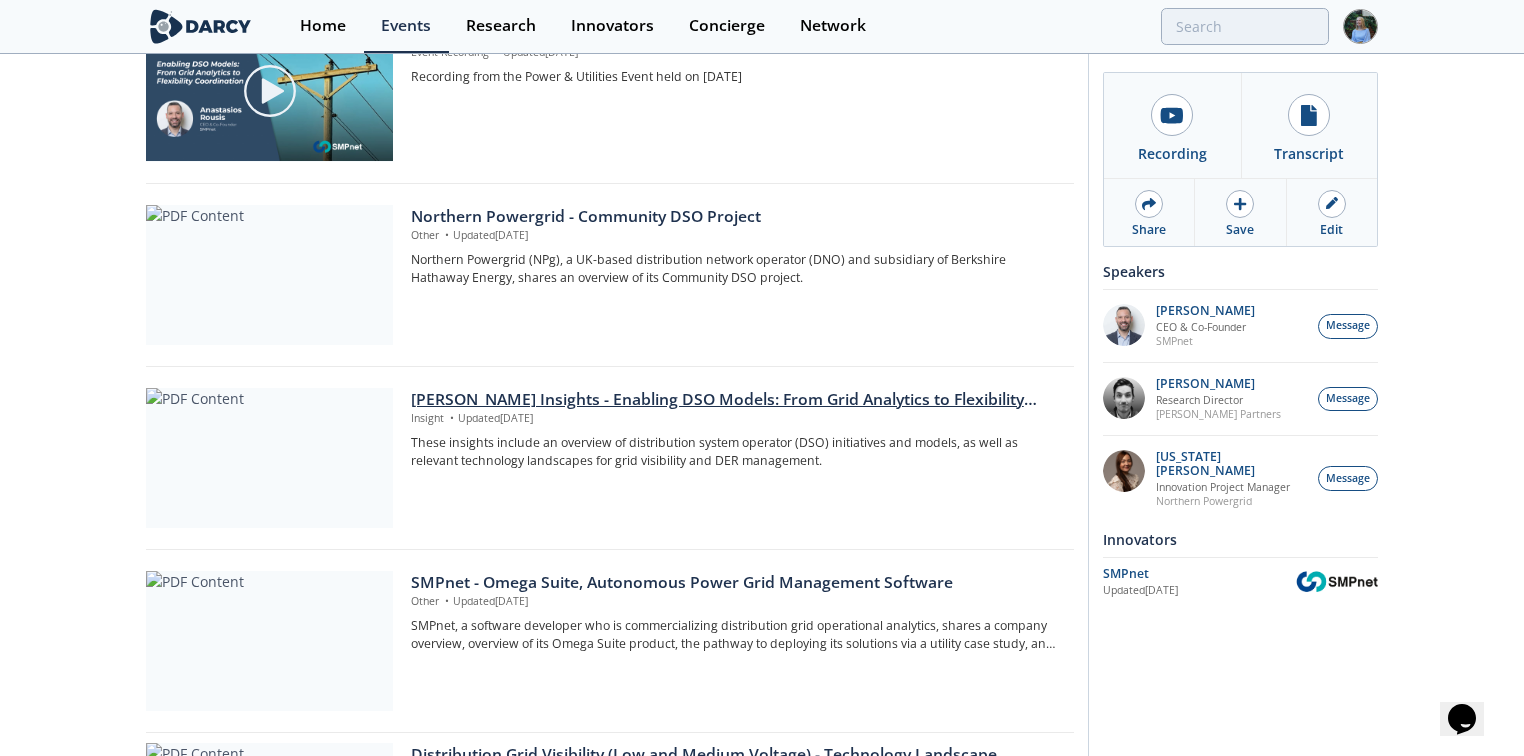 click on "[PERSON_NAME] Insights - Enabling DSO Models: From Grid Analytics to Flexibility Coordination" at bounding box center (735, 400) 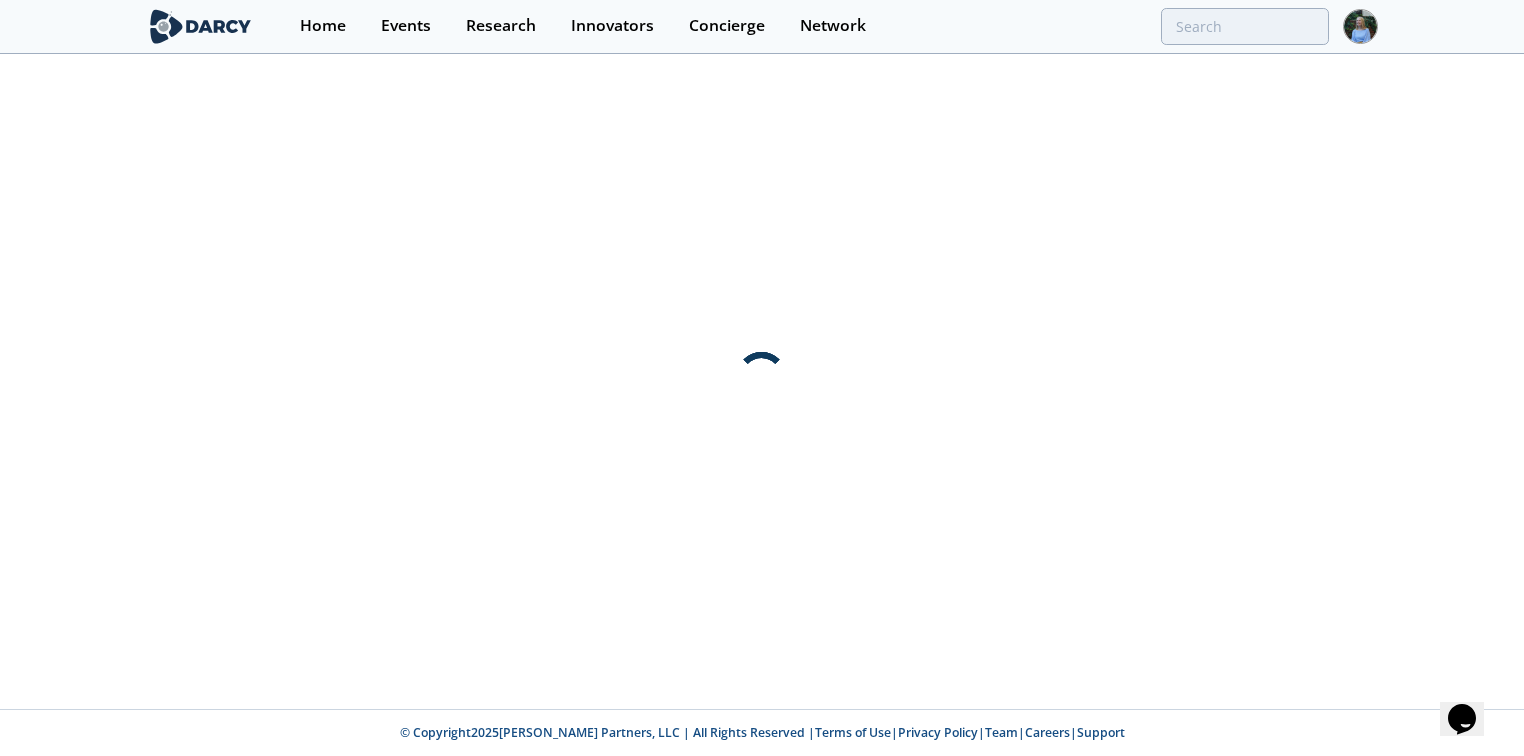 scroll, scrollTop: 0, scrollLeft: 0, axis: both 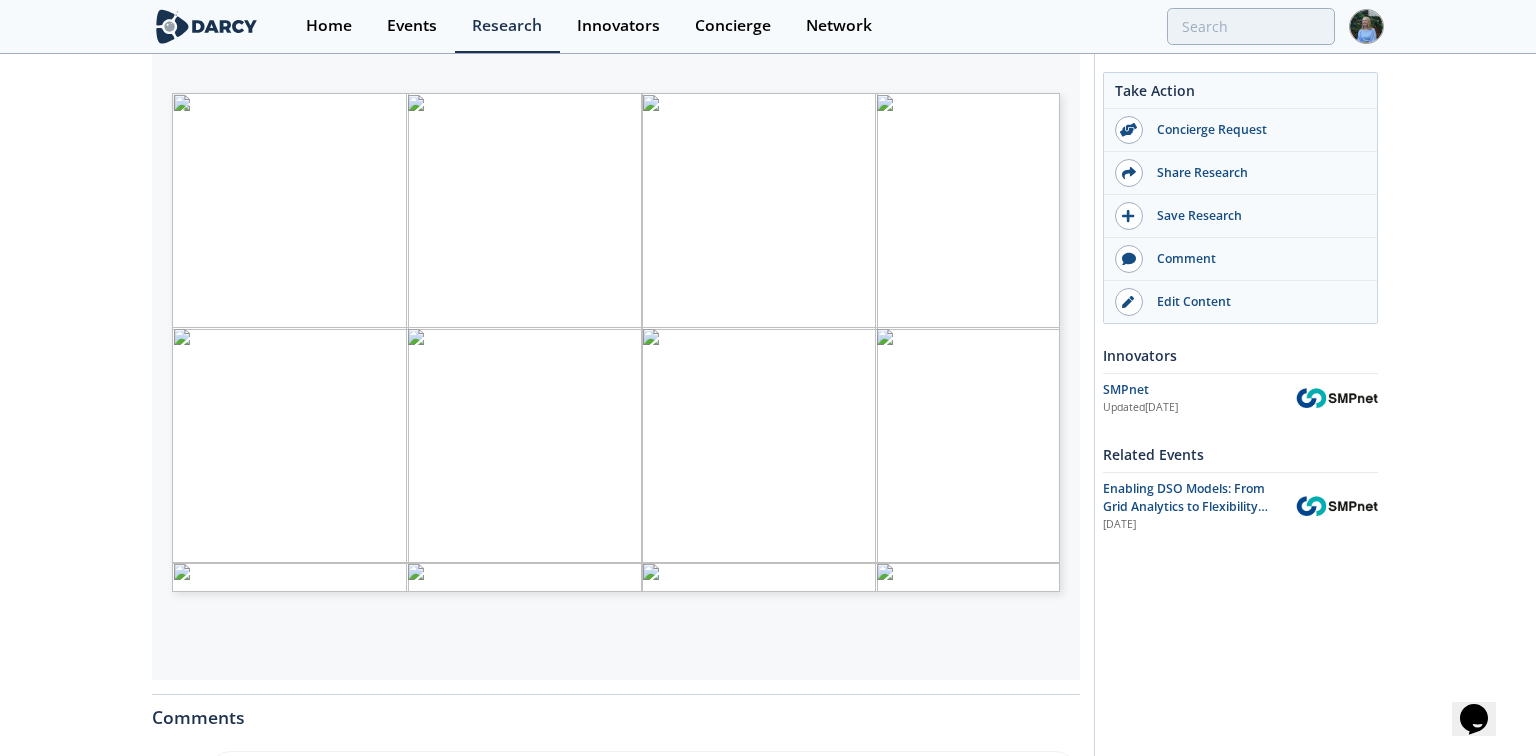 type on "2" 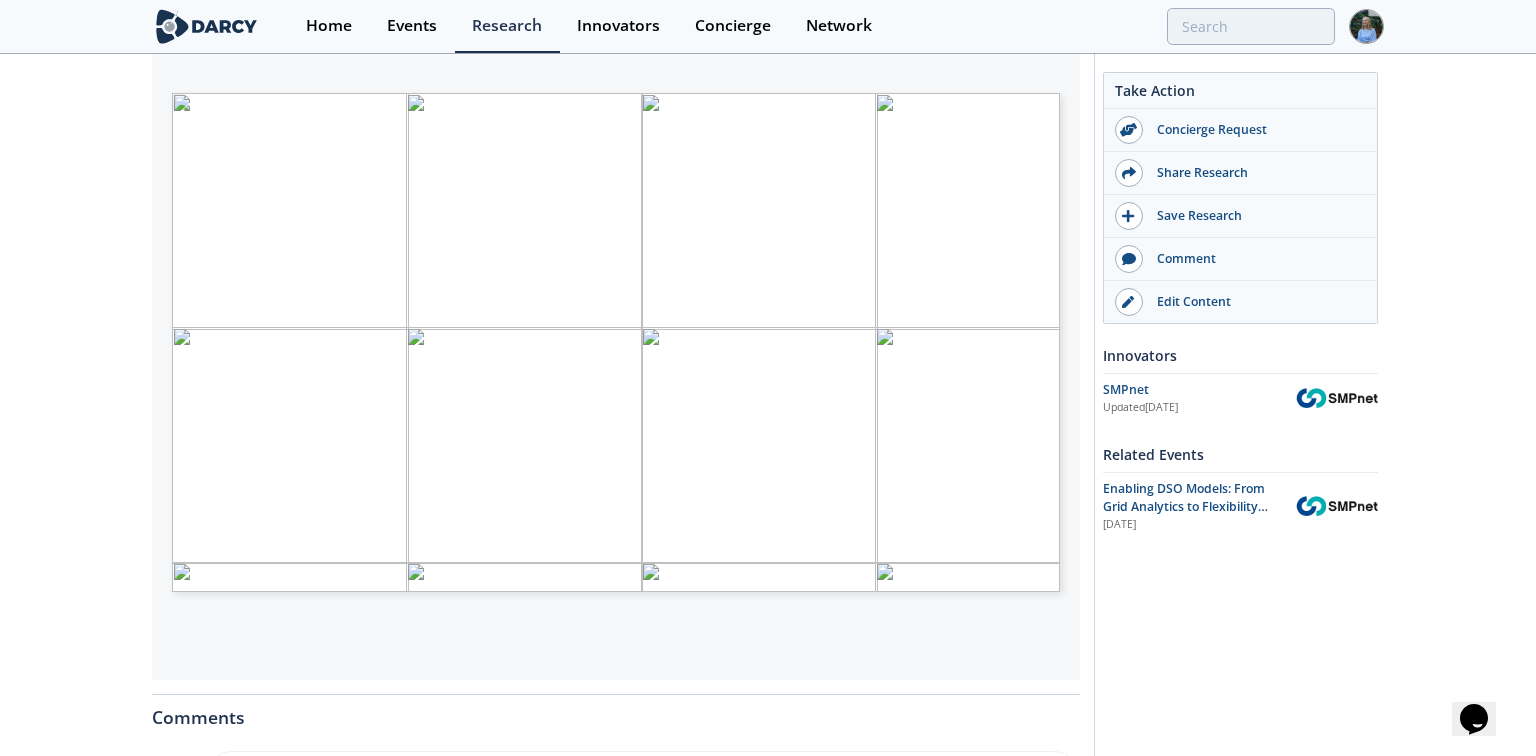 type on "3" 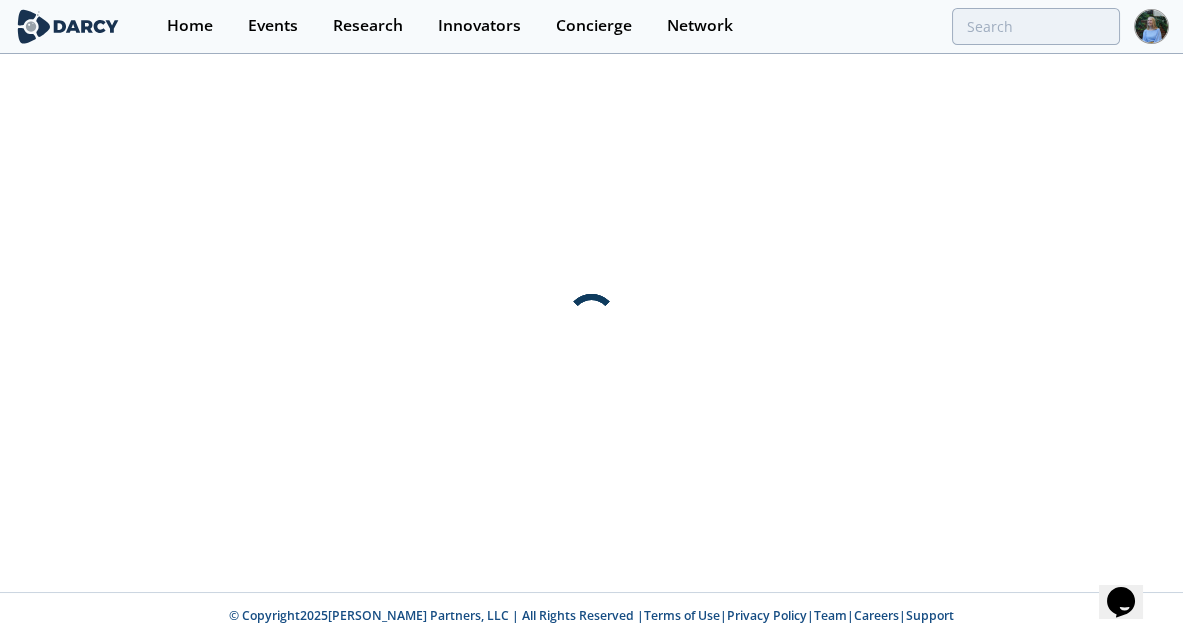 scroll, scrollTop: 0, scrollLeft: 0, axis: both 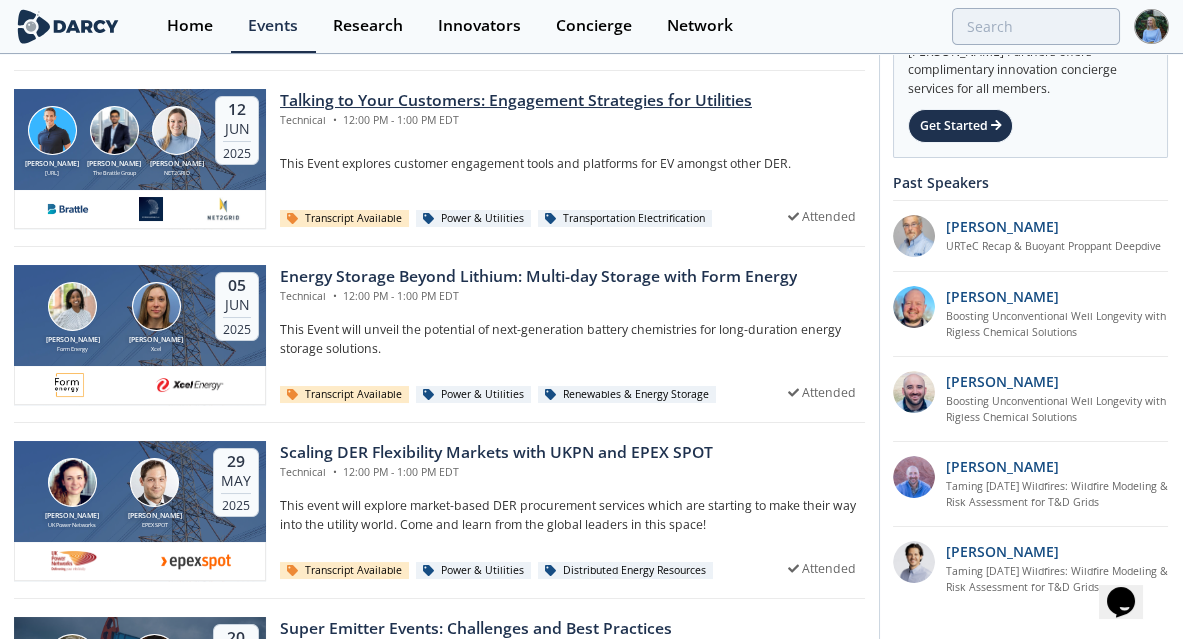 click on "Talking to Your Customers: Engagement Strategies for Utilities" at bounding box center [516, 101] 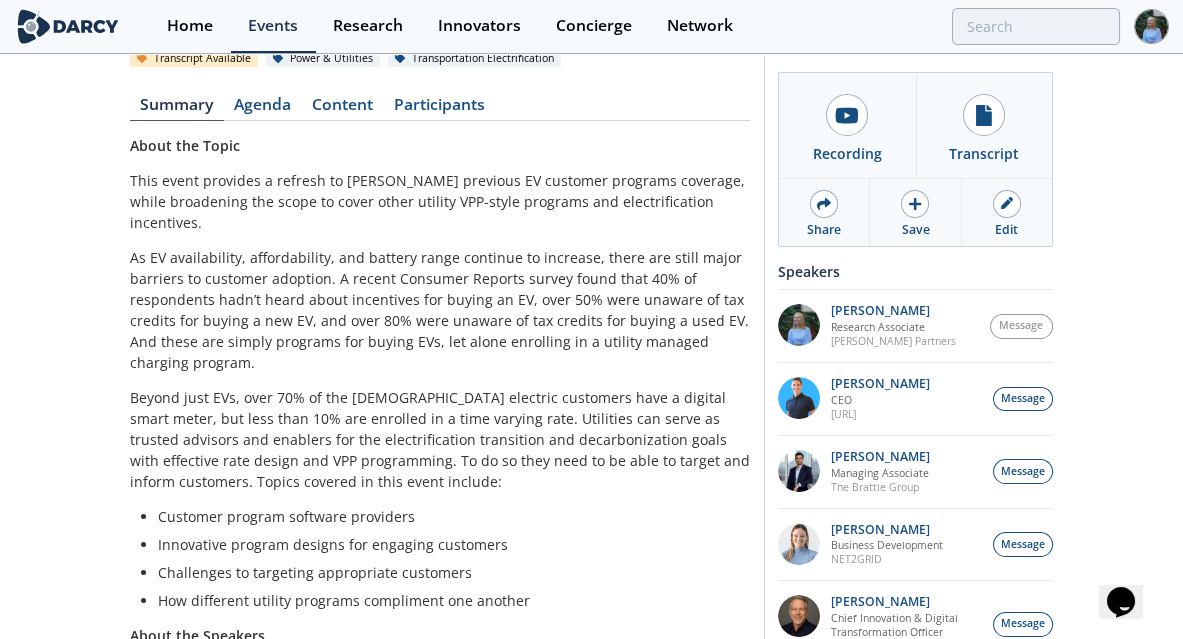 scroll, scrollTop: 0, scrollLeft: 0, axis: both 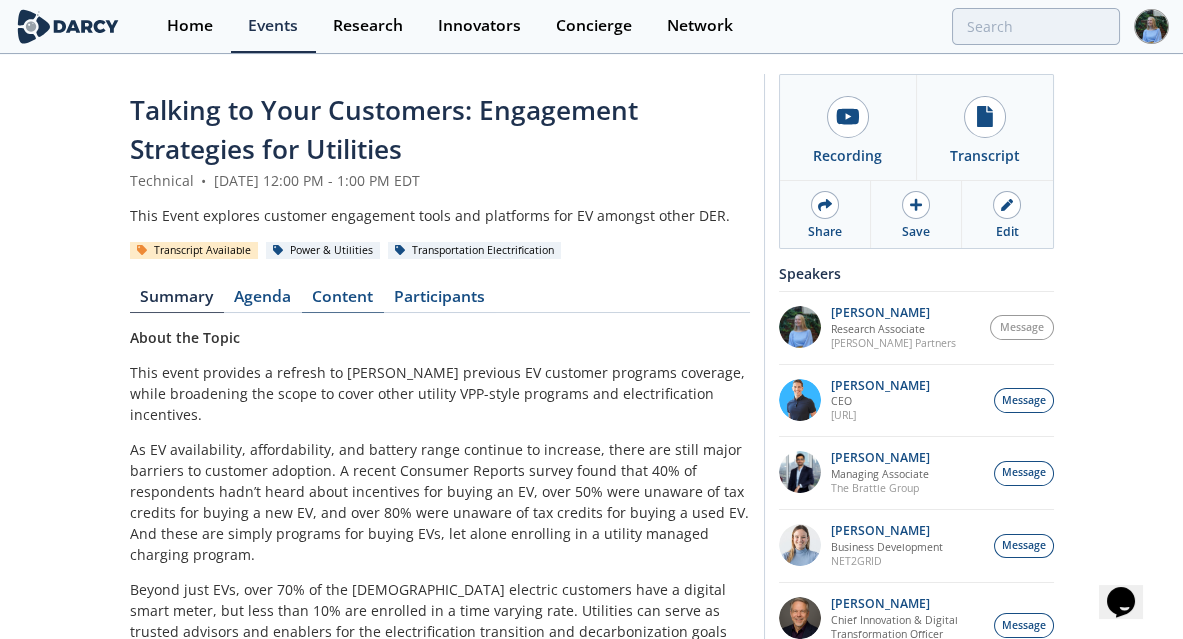 click on "Content" at bounding box center [343, 301] 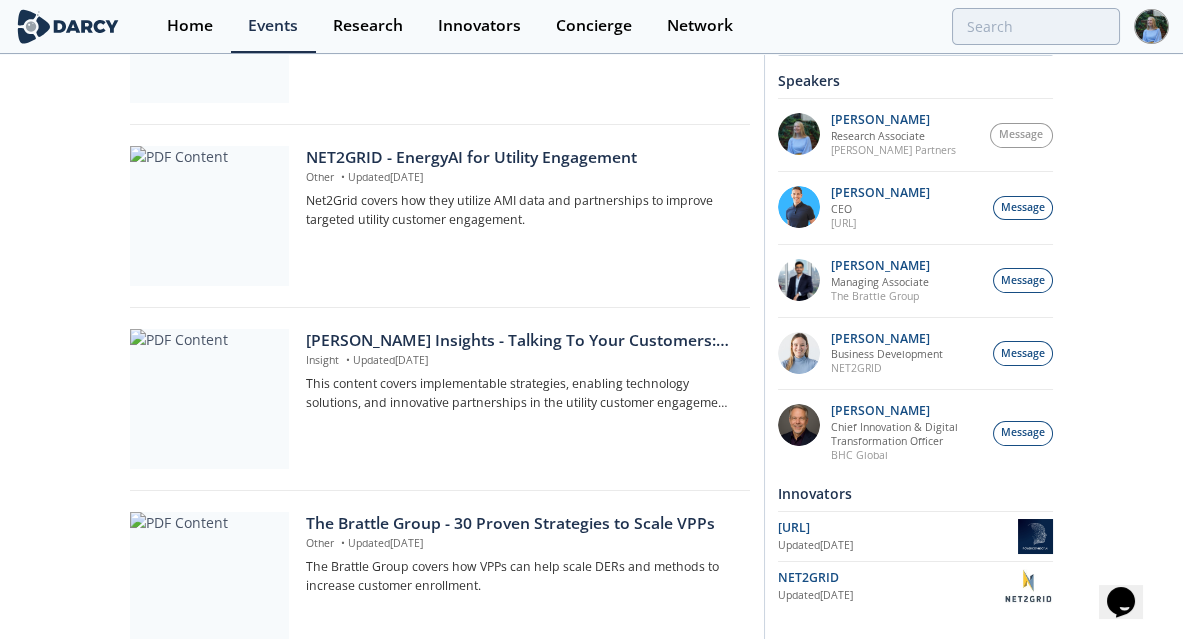 scroll, scrollTop: 560, scrollLeft: 0, axis: vertical 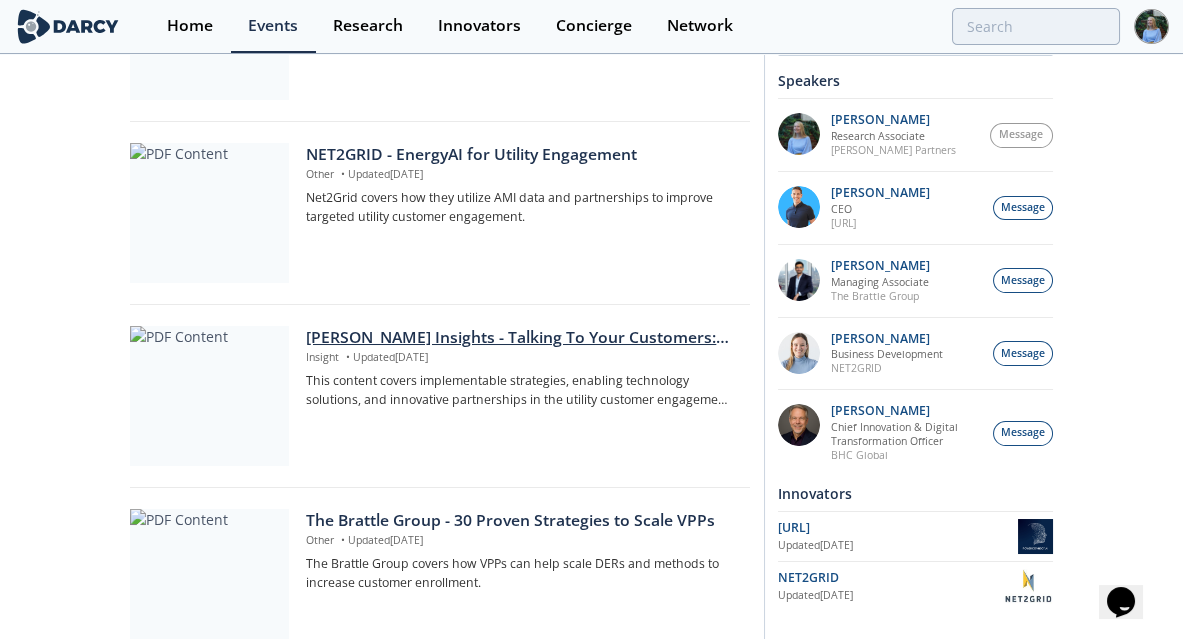 click on "[PERSON_NAME] Insights - Talking To Your Customers: Engagement Strategies for Utilities" at bounding box center [520, 338] 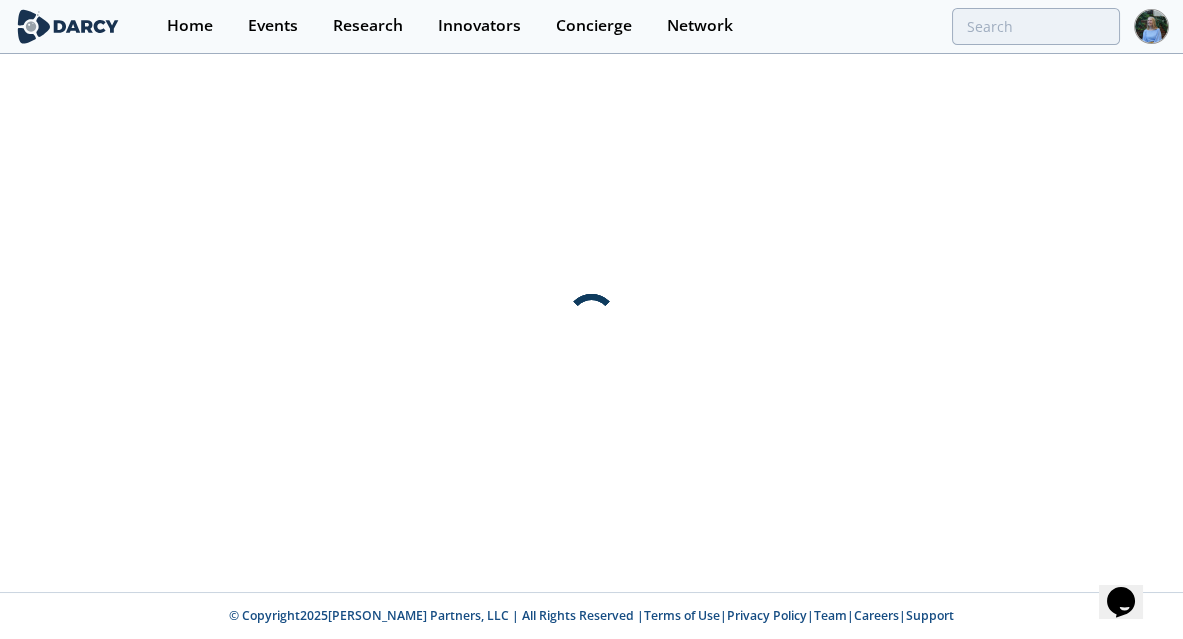 scroll, scrollTop: 0, scrollLeft: 0, axis: both 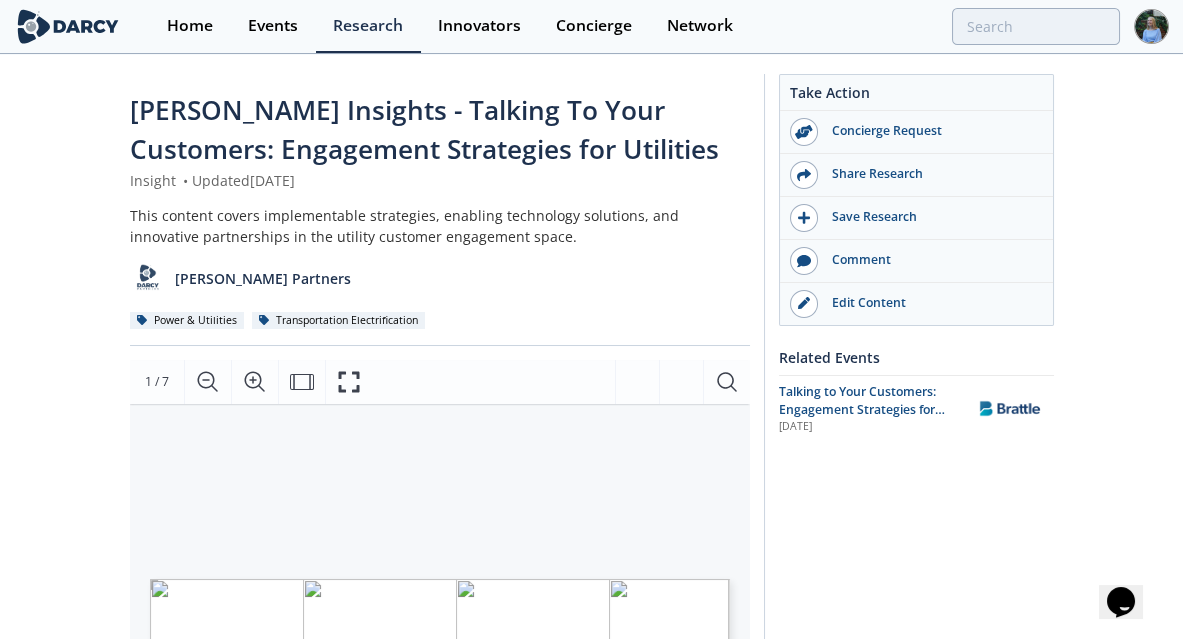 drag, startPoint x: 507, startPoint y: 234, endPoint x: 444, endPoint y: 232, distance: 63.03174 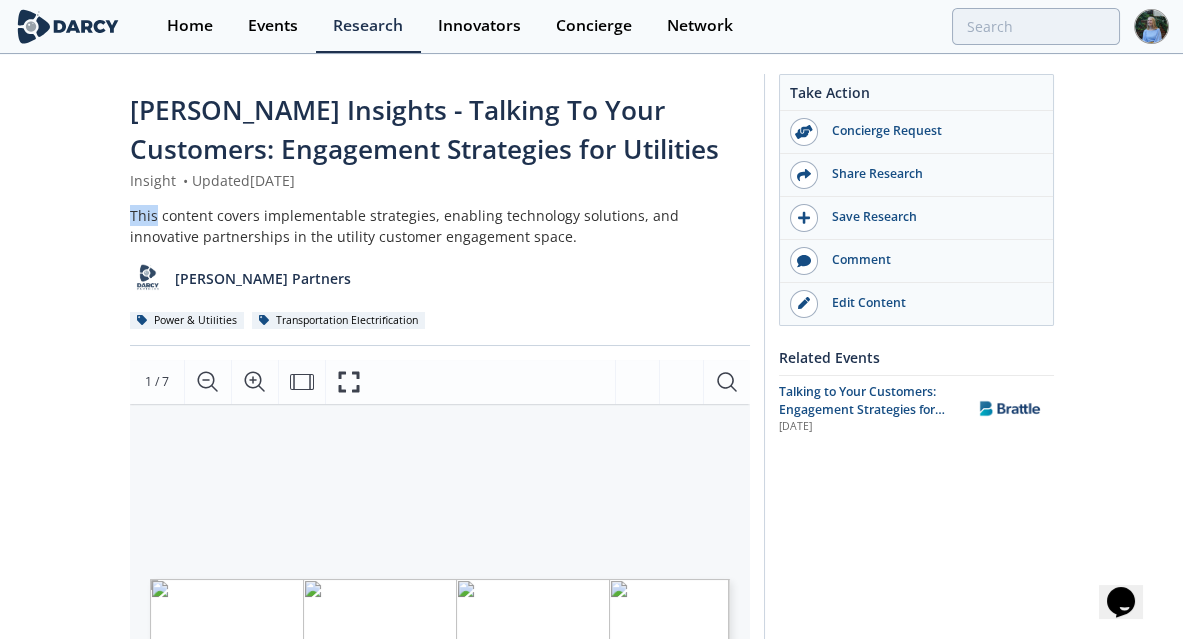 drag, startPoint x: 127, startPoint y: 213, endPoint x: 149, endPoint y: 212, distance: 22.022715 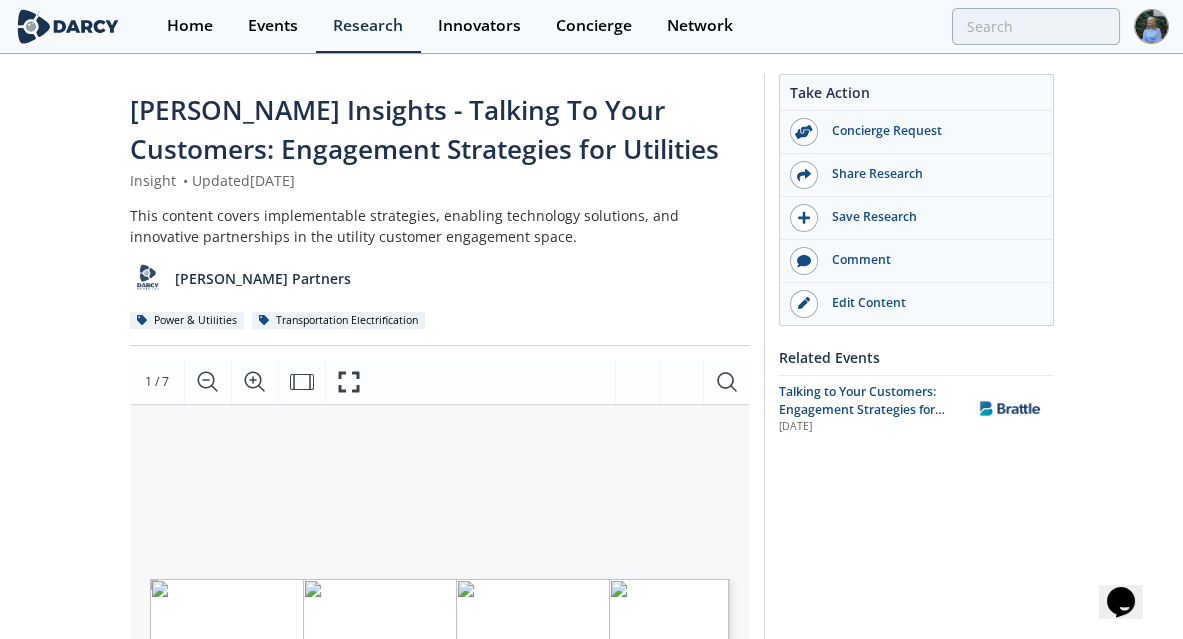 click on "This content covers implementable strategies, enabling technology solutions, and innovative partnerships in the utility customer engagement space." at bounding box center [440, 226] 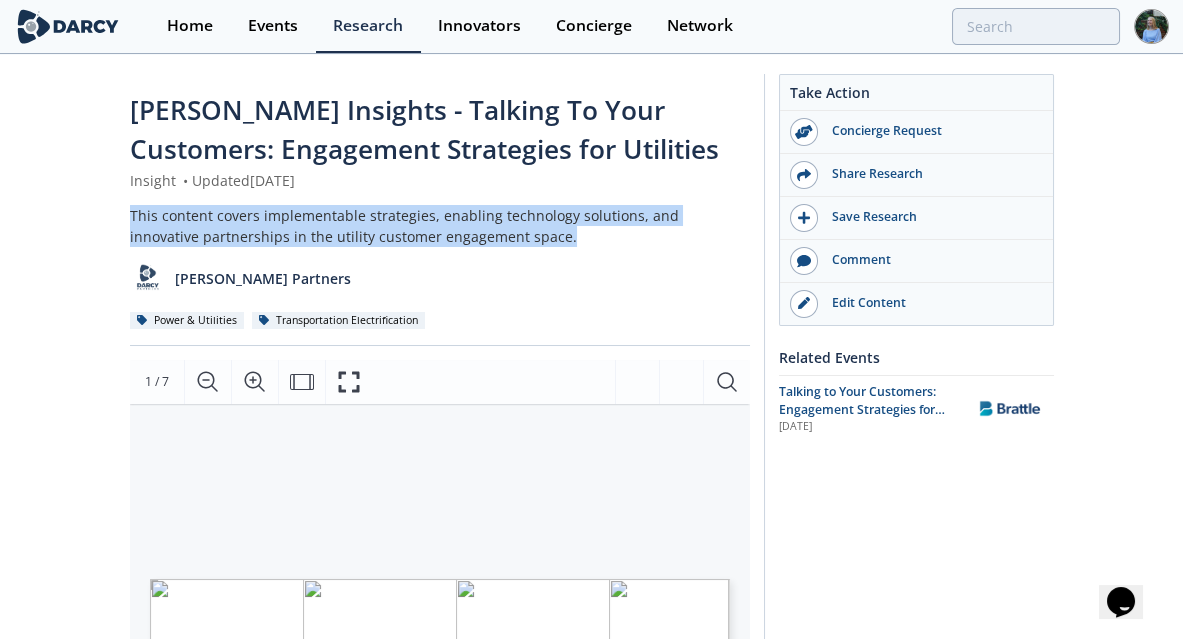 drag, startPoint x: 486, startPoint y: 237, endPoint x: 134, endPoint y: 225, distance: 352.2045 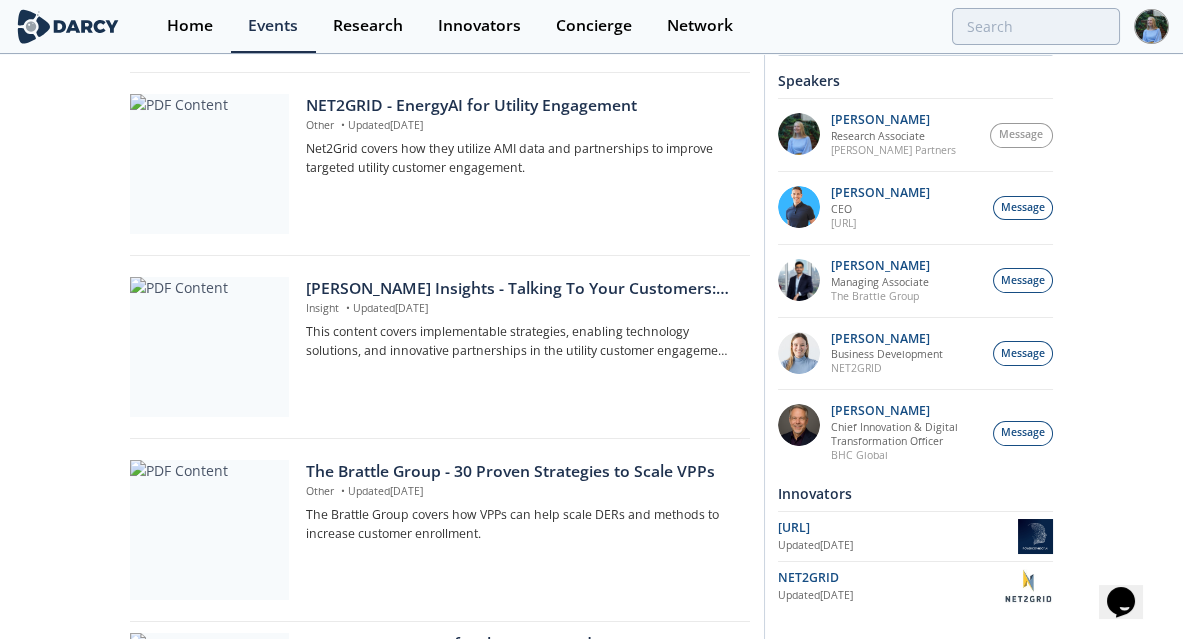 scroll, scrollTop: 640, scrollLeft: 0, axis: vertical 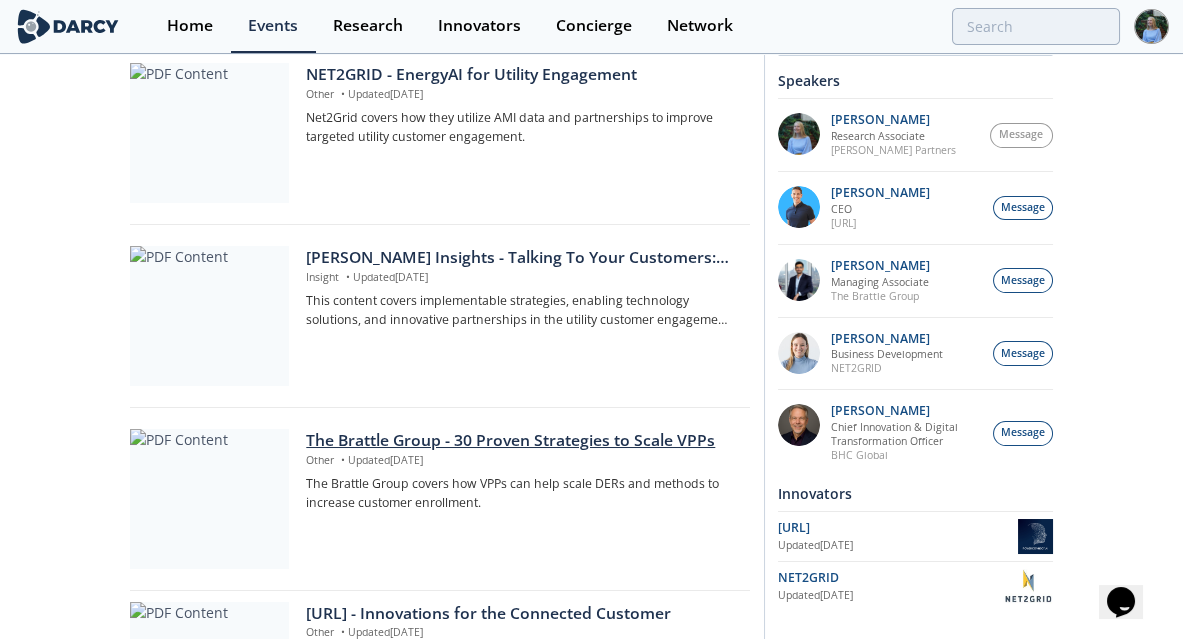 click on "The Brattle Group - 30 Proven Strategies to Scale VPPs" at bounding box center [520, 441] 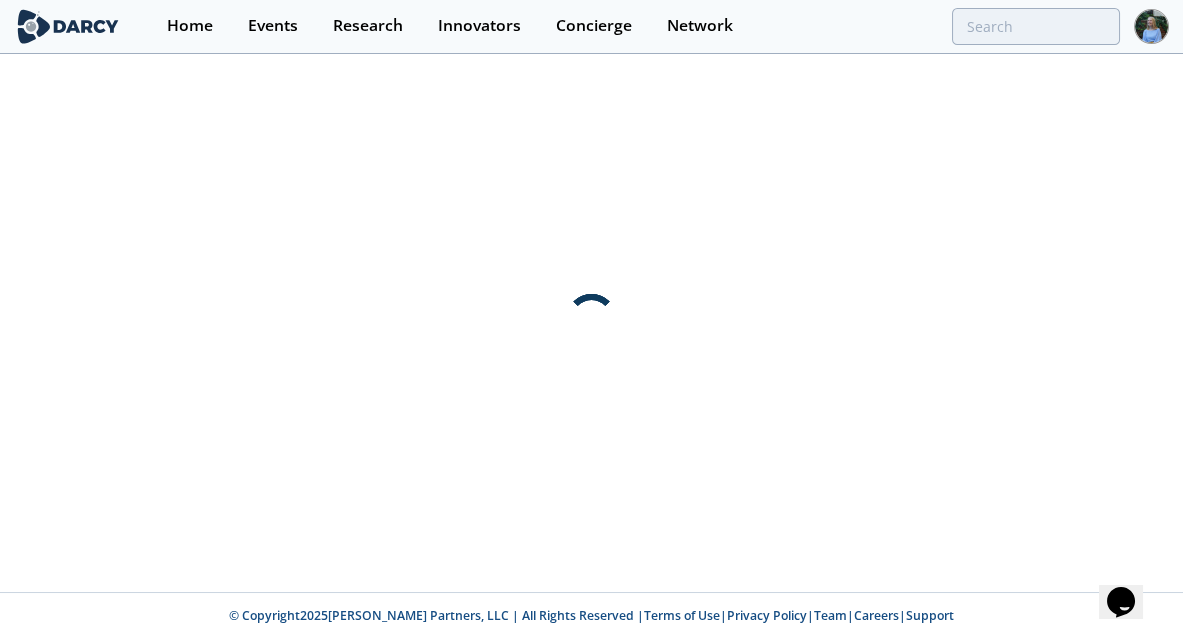 scroll, scrollTop: 0, scrollLeft: 0, axis: both 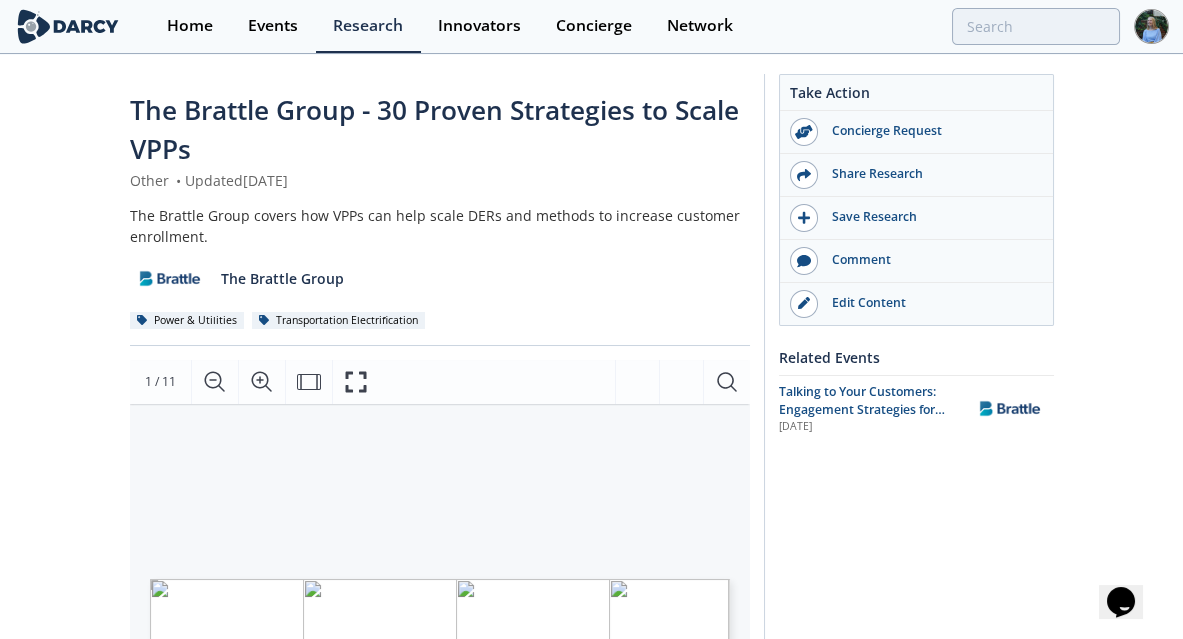 drag, startPoint x: 237, startPoint y: 145, endPoint x: 192, endPoint y: 131, distance: 47.127487 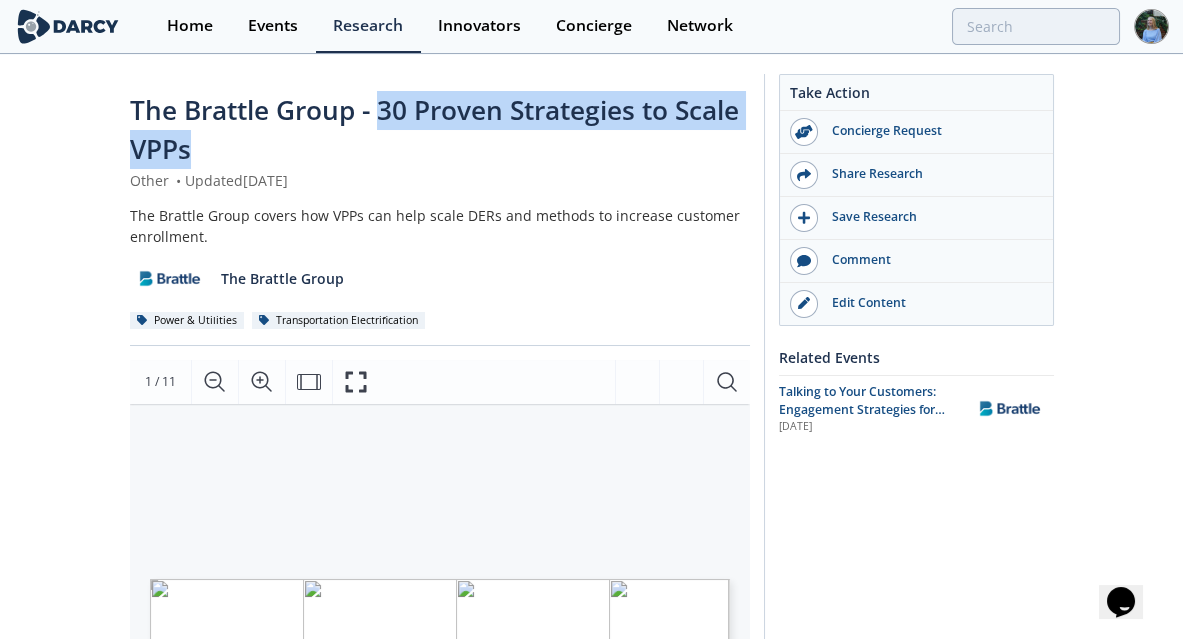 drag, startPoint x: 190, startPoint y: 157, endPoint x: 384, endPoint y: 116, distance: 198.28514 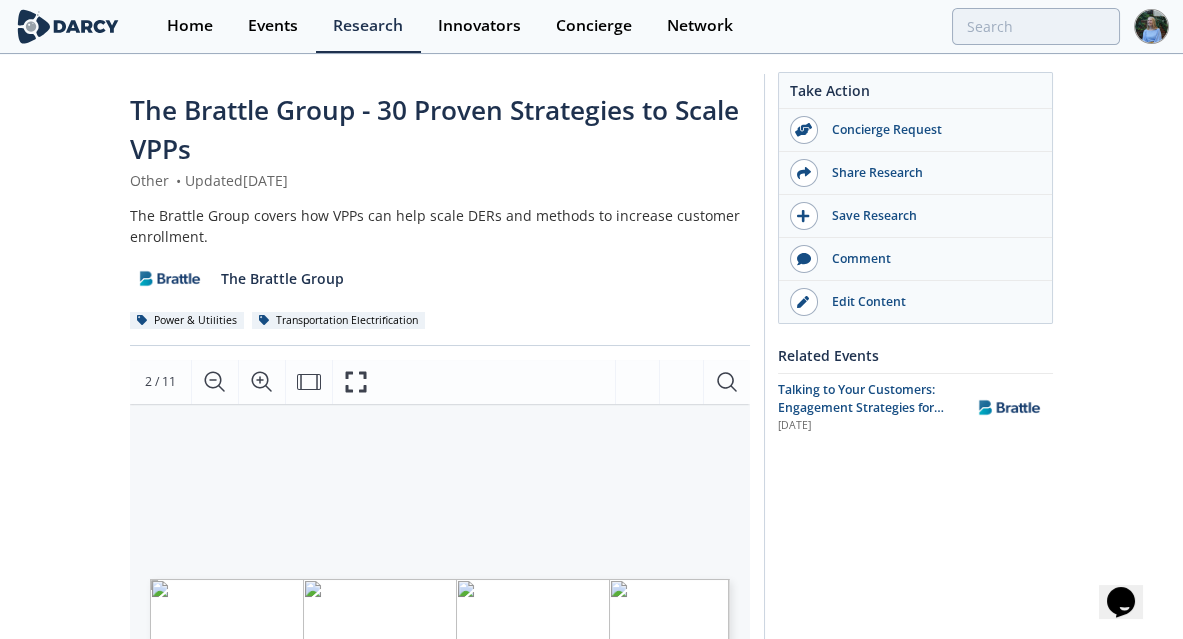scroll, scrollTop: 400, scrollLeft: 0, axis: vertical 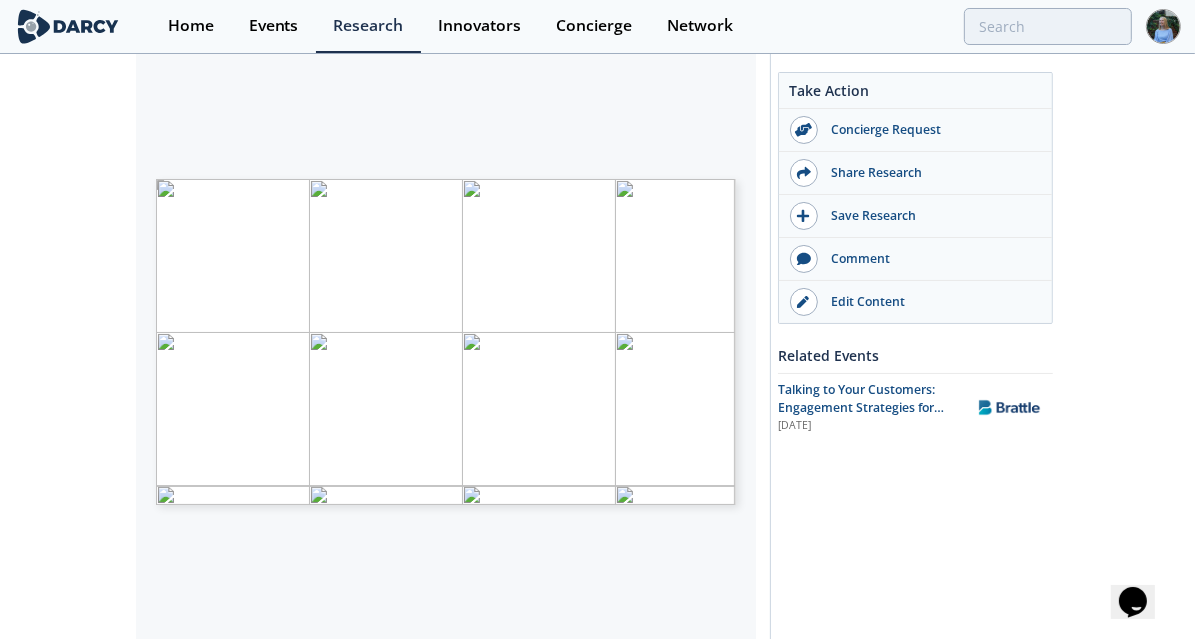 click on "Our recent study
Purpose:
  Identify strategies that successful VPPs have used to expand customer enrollment and achieve scale.
  Provide a guide for utilities, aggregators, and regulators looking to scale/set up VPP programs.
Interviews with 15 VPP solutions providers that have
successfully scaled their programs
Focused on strategies that were used to enroll and
retain customers in programs
Impact and feasibility survey to help new VPPs
programs prioritize implementation of the strategies
For more information :
[URL][DOMAIN_NAME]" at bounding box center (446, 179) 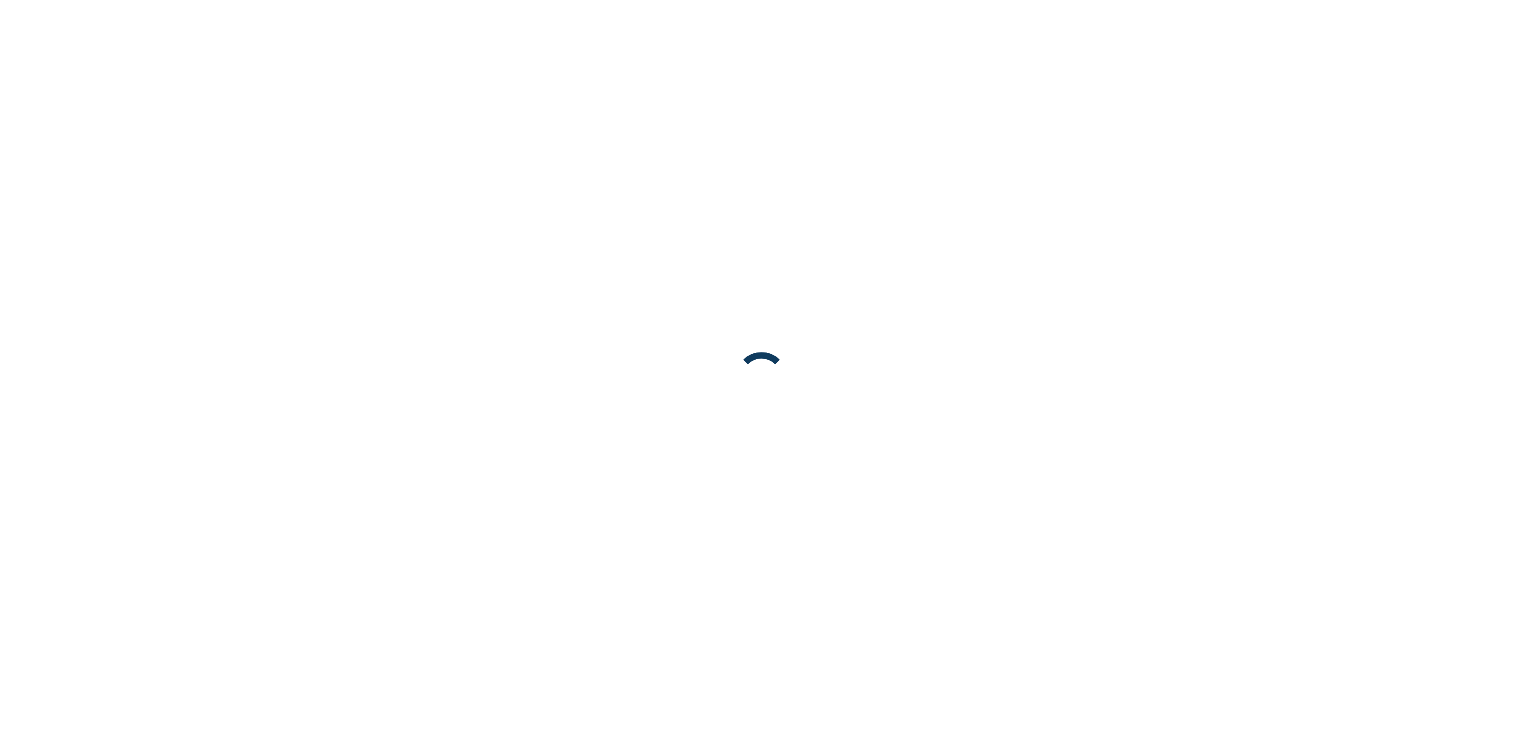 scroll, scrollTop: 0, scrollLeft: 0, axis: both 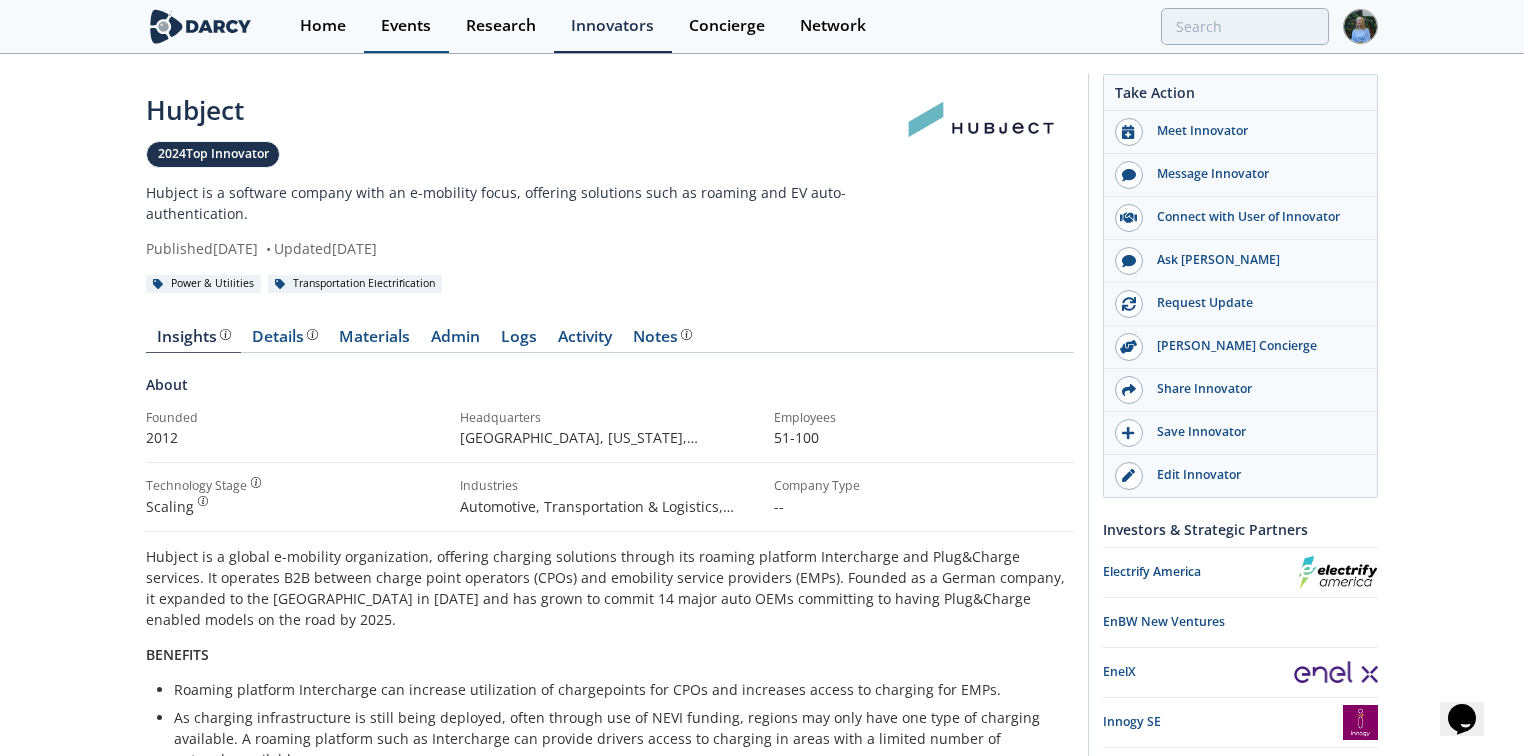 click on "Events" at bounding box center [406, 26] 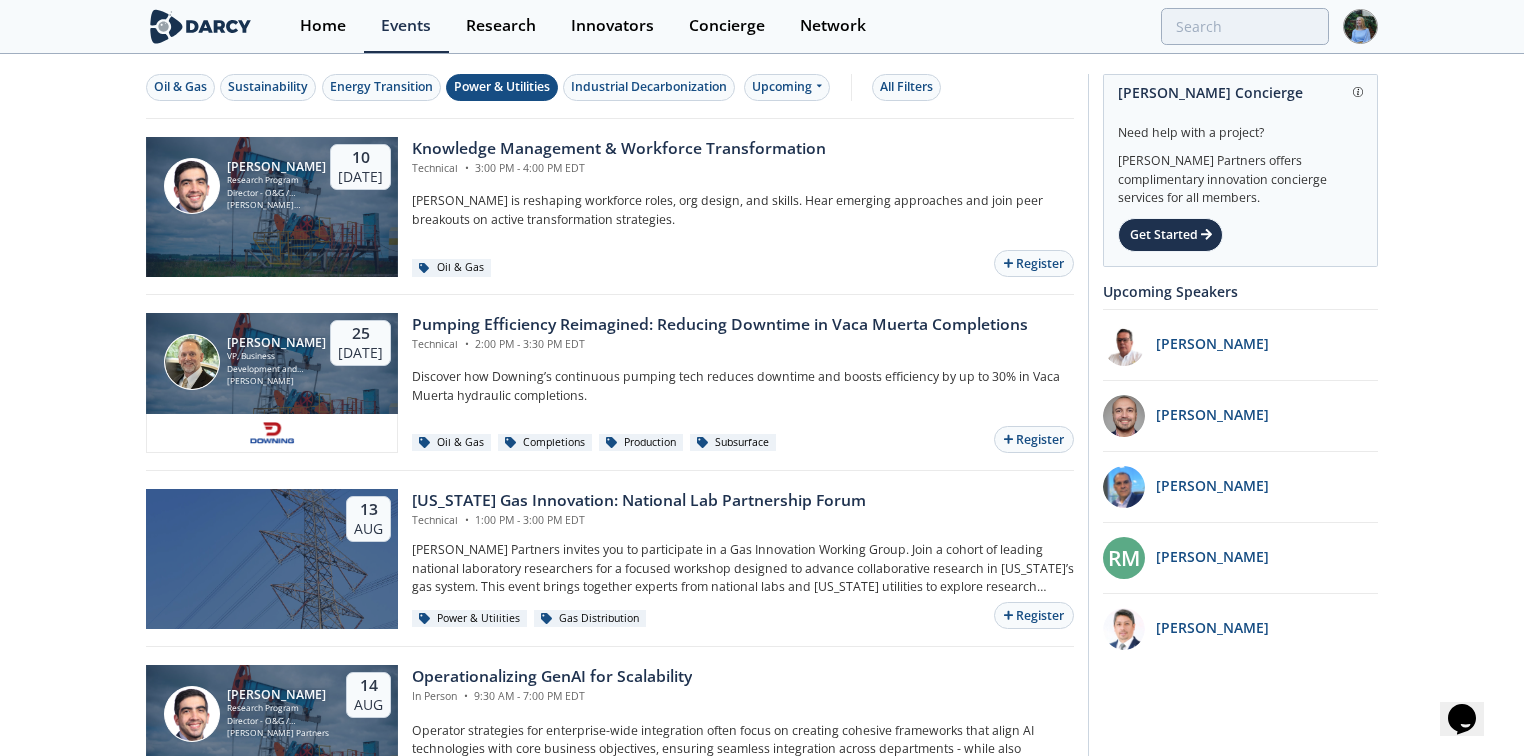 click on "Power & Utilities" at bounding box center (502, 87) 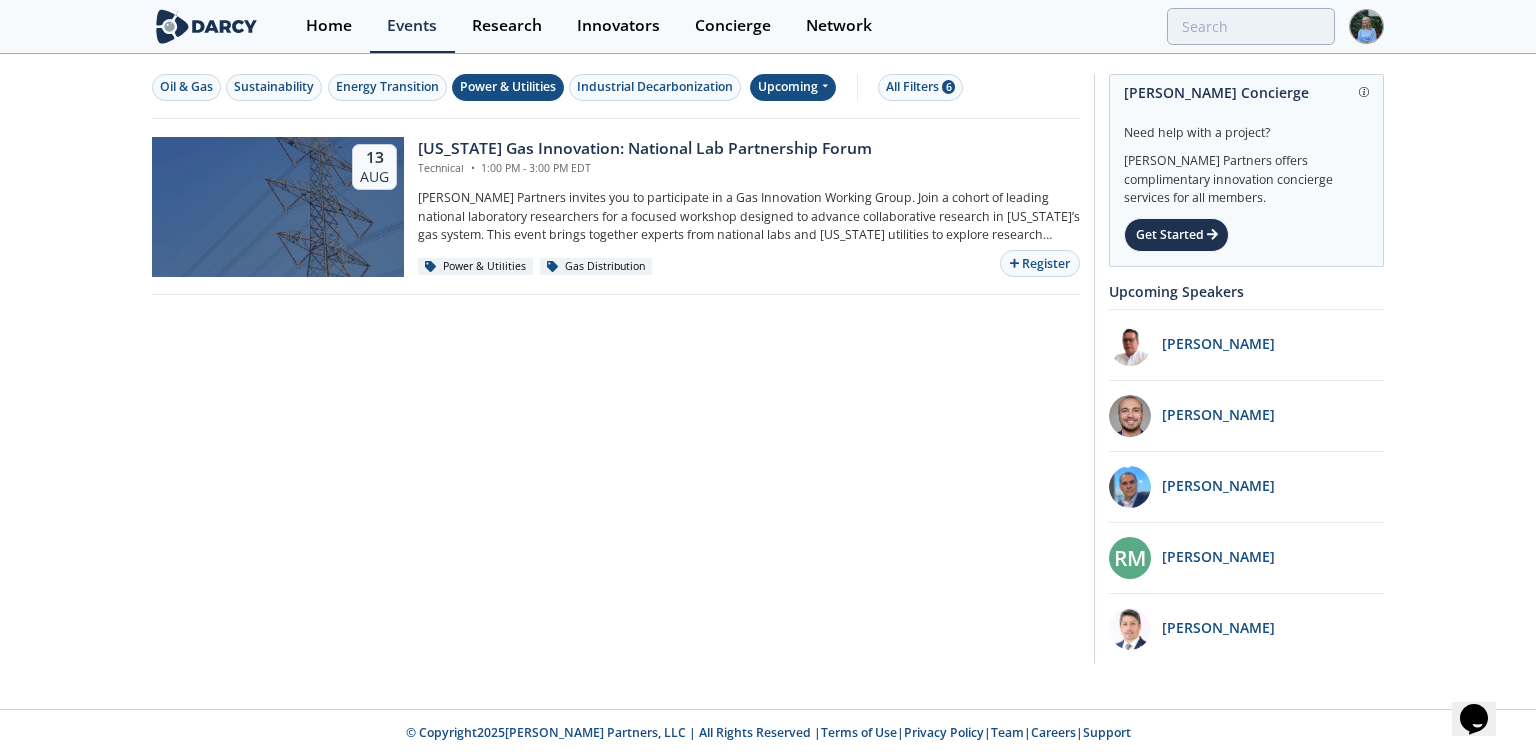 click on "Upcoming" at bounding box center (793, 87) 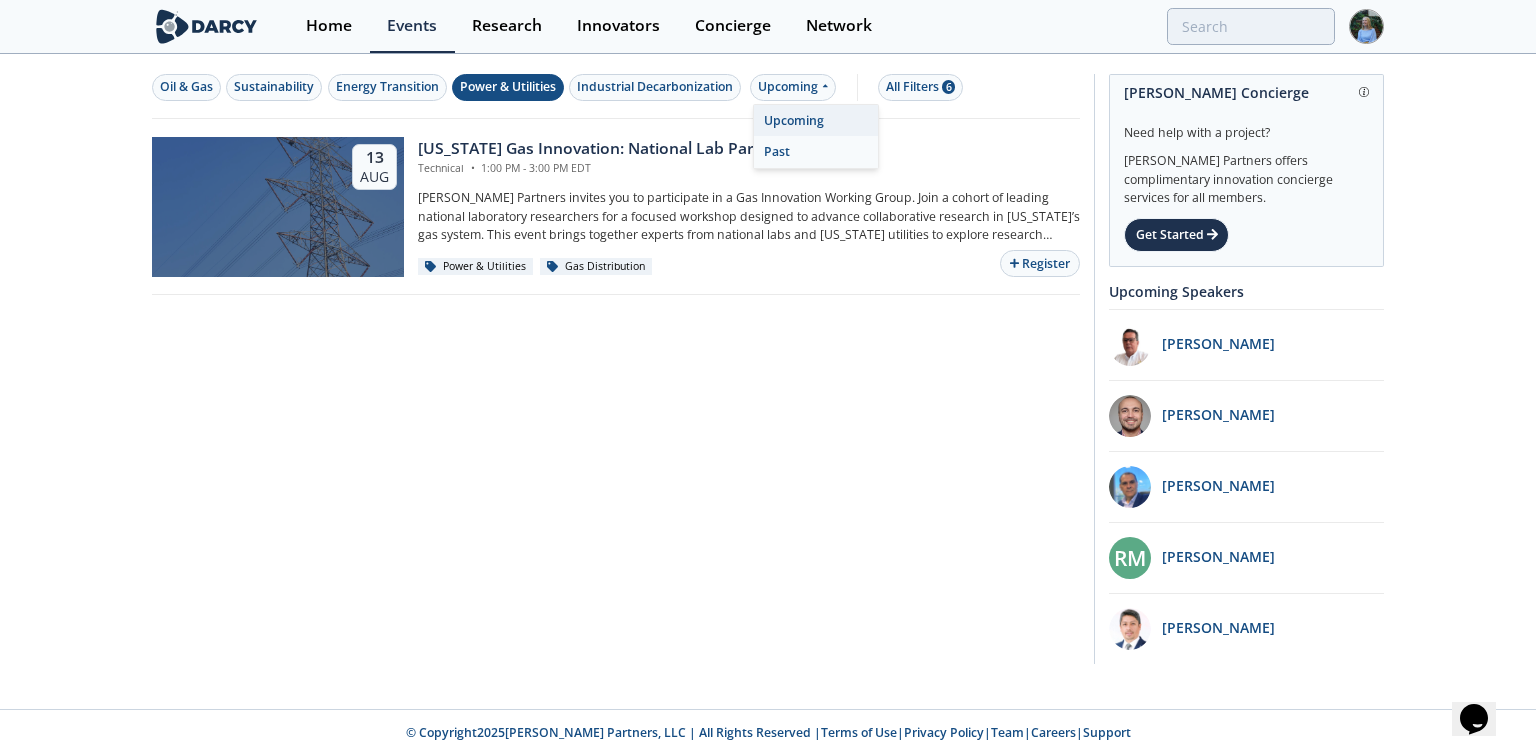 click on "Past" at bounding box center [816, 152] 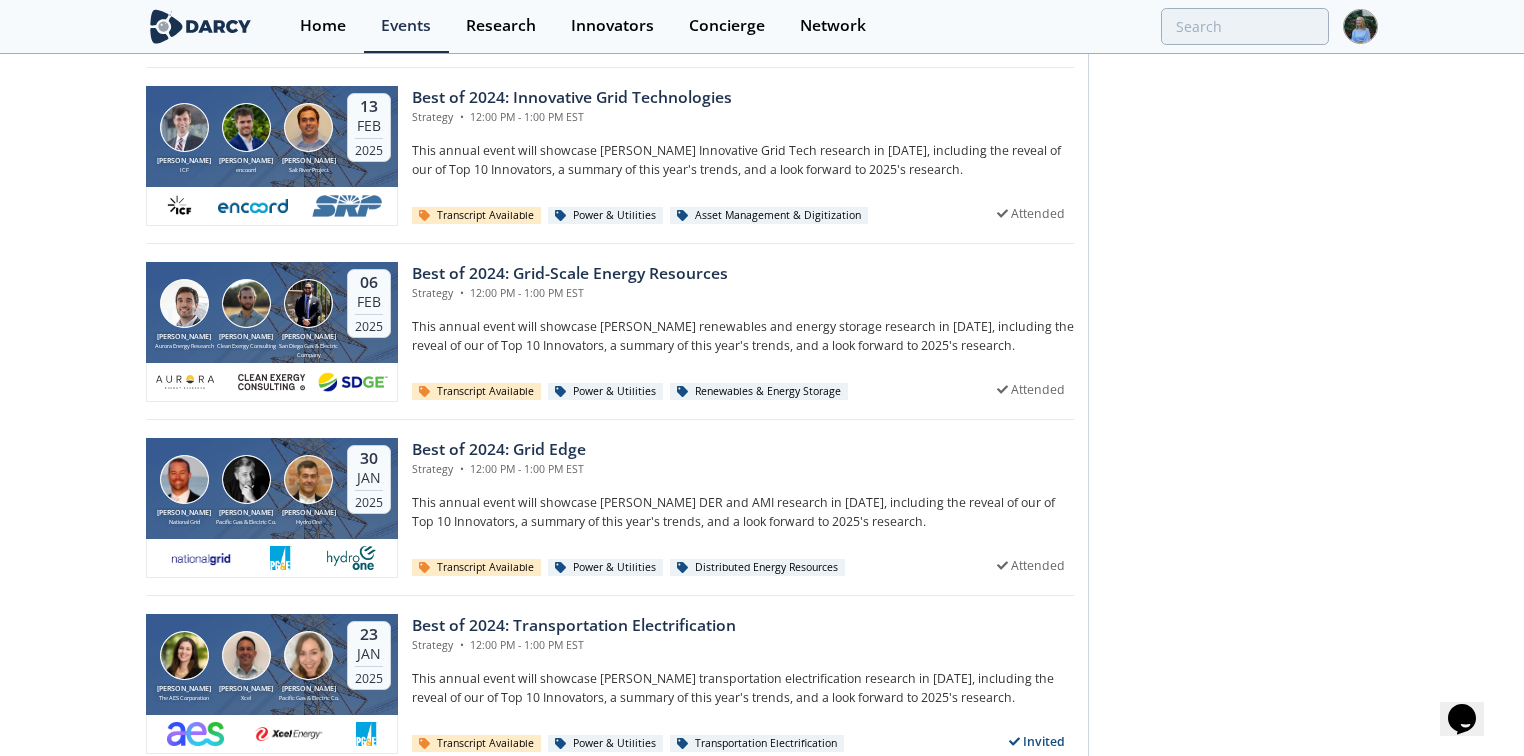 scroll, scrollTop: 3881, scrollLeft: 0, axis: vertical 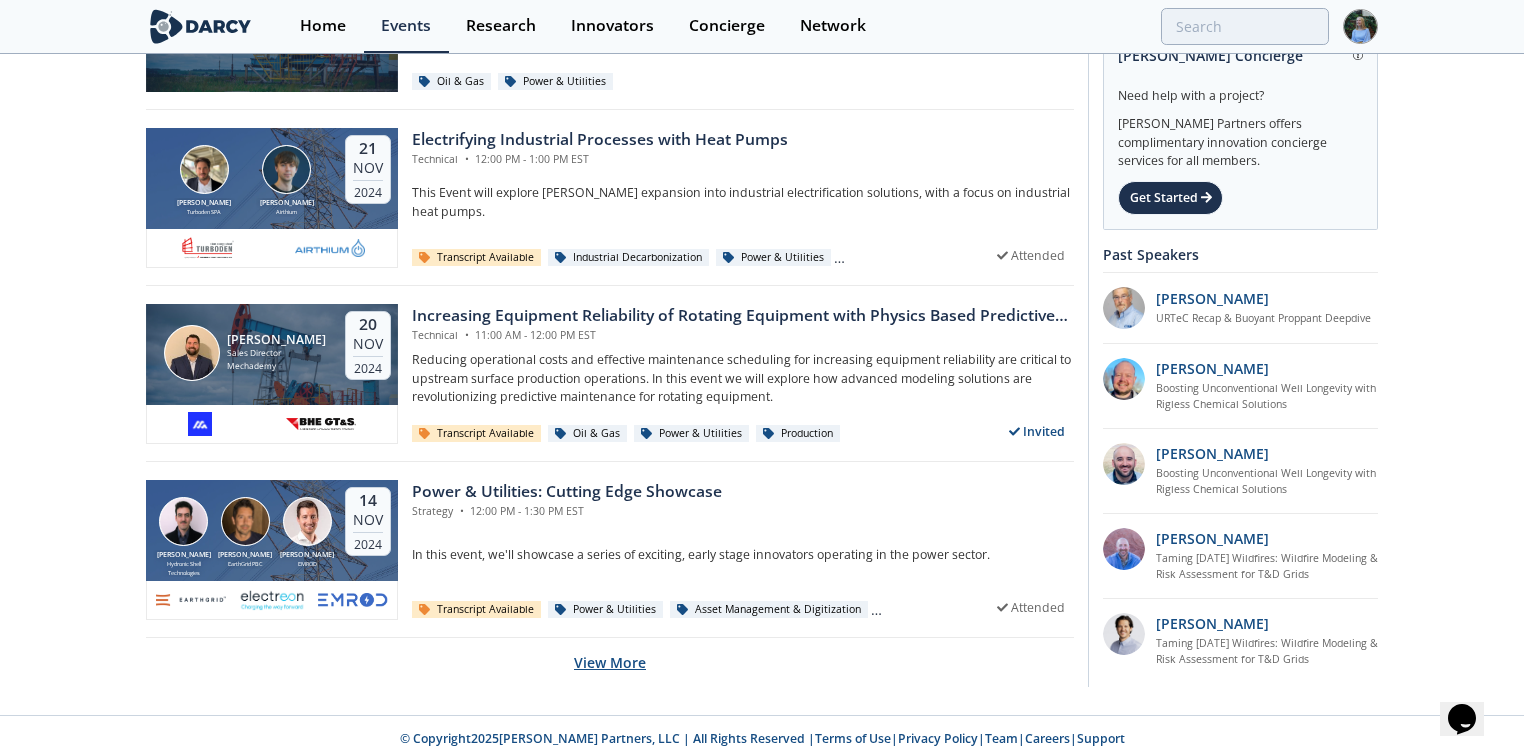 click on "View More" at bounding box center (610, 662) 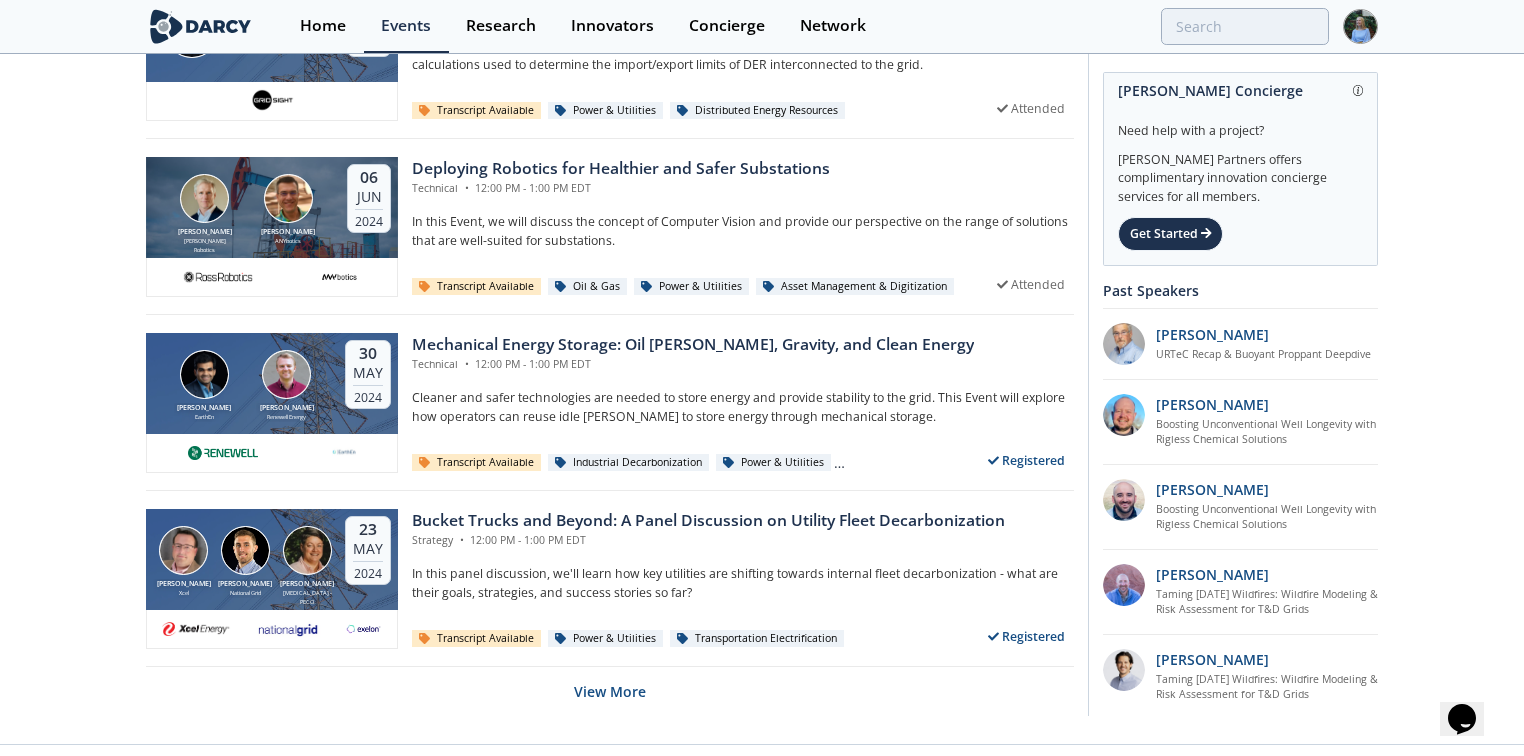 scroll, scrollTop: 8276, scrollLeft: 0, axis: vertical 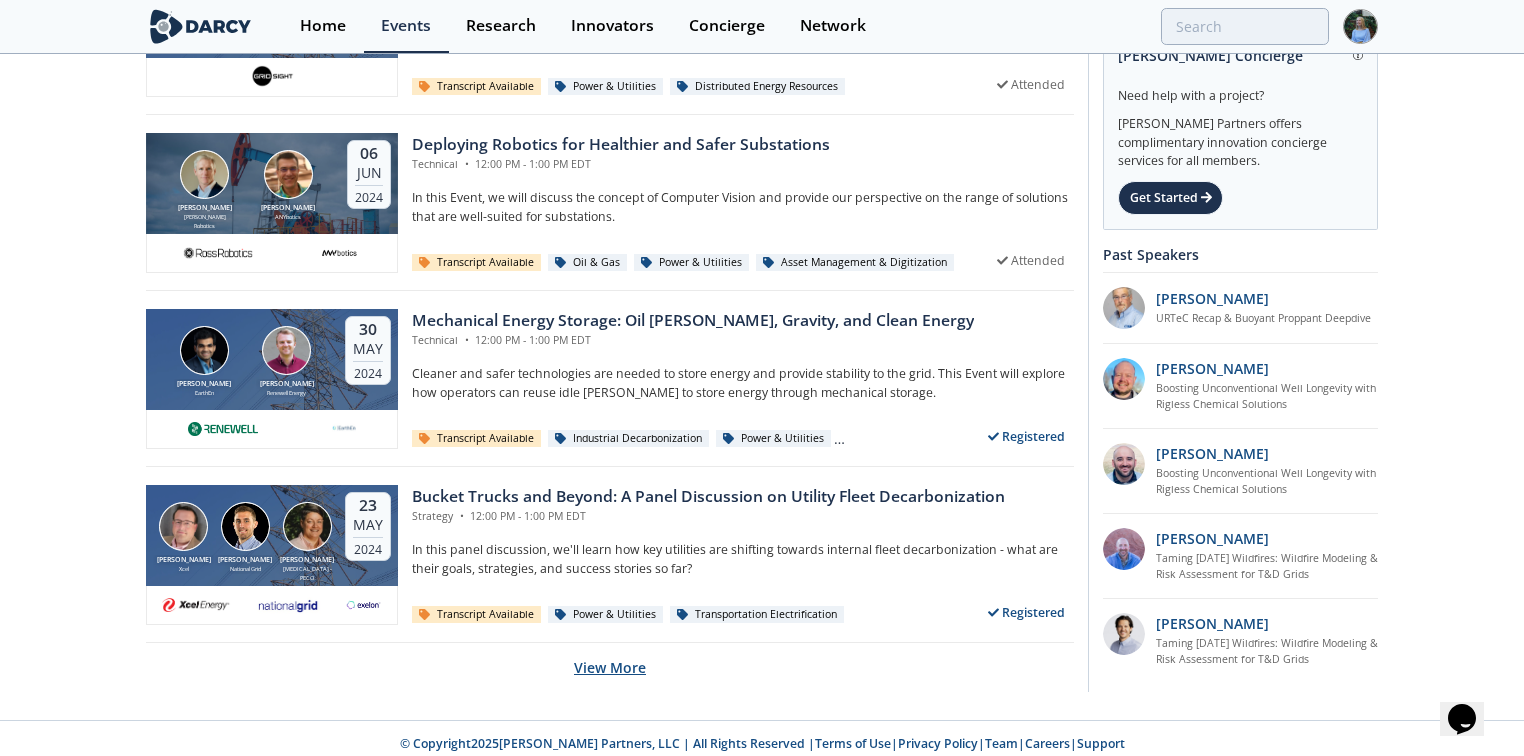 click on "View More" at bounding box center (610, 667) 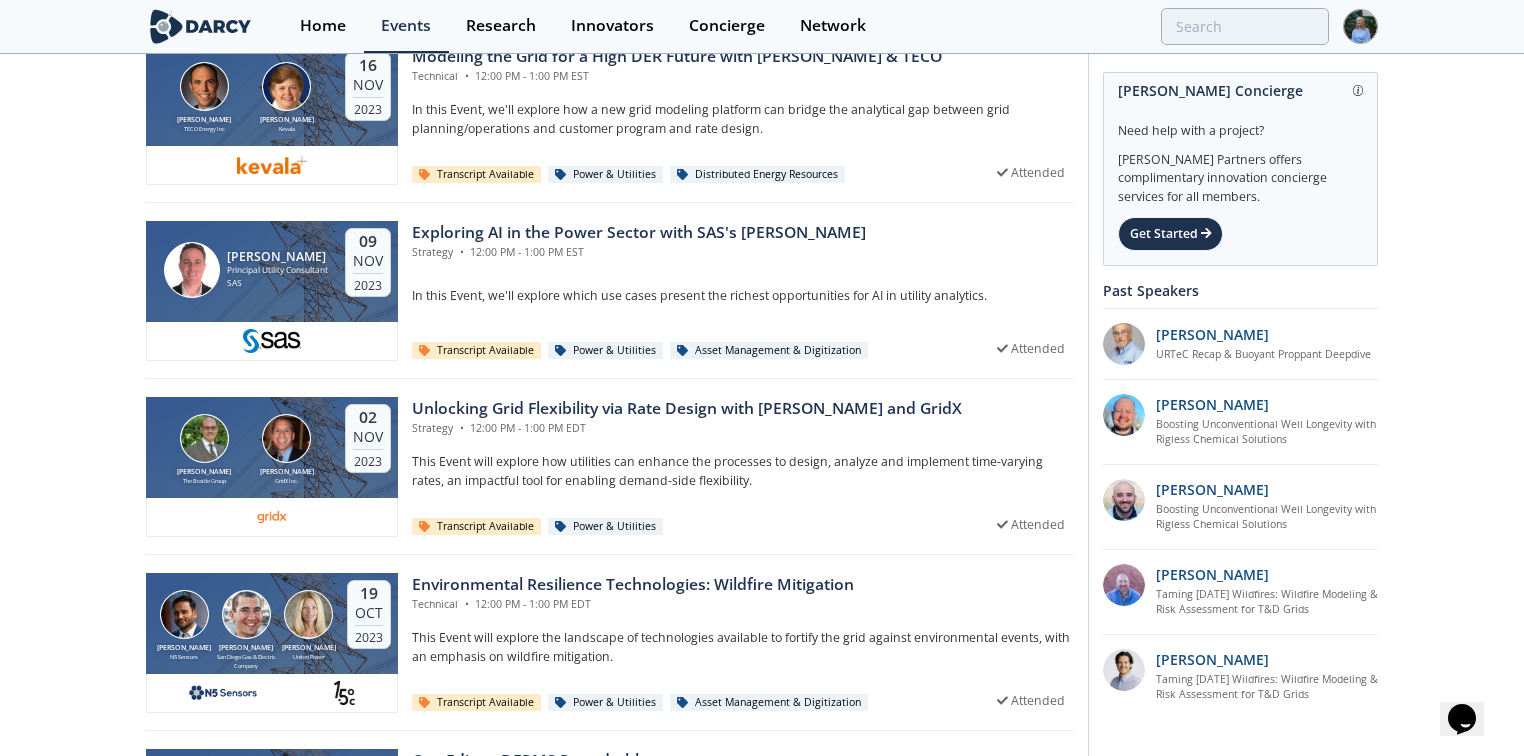 scroll, scrollTop: 11796, scrollLeft: 0, axis: vertical 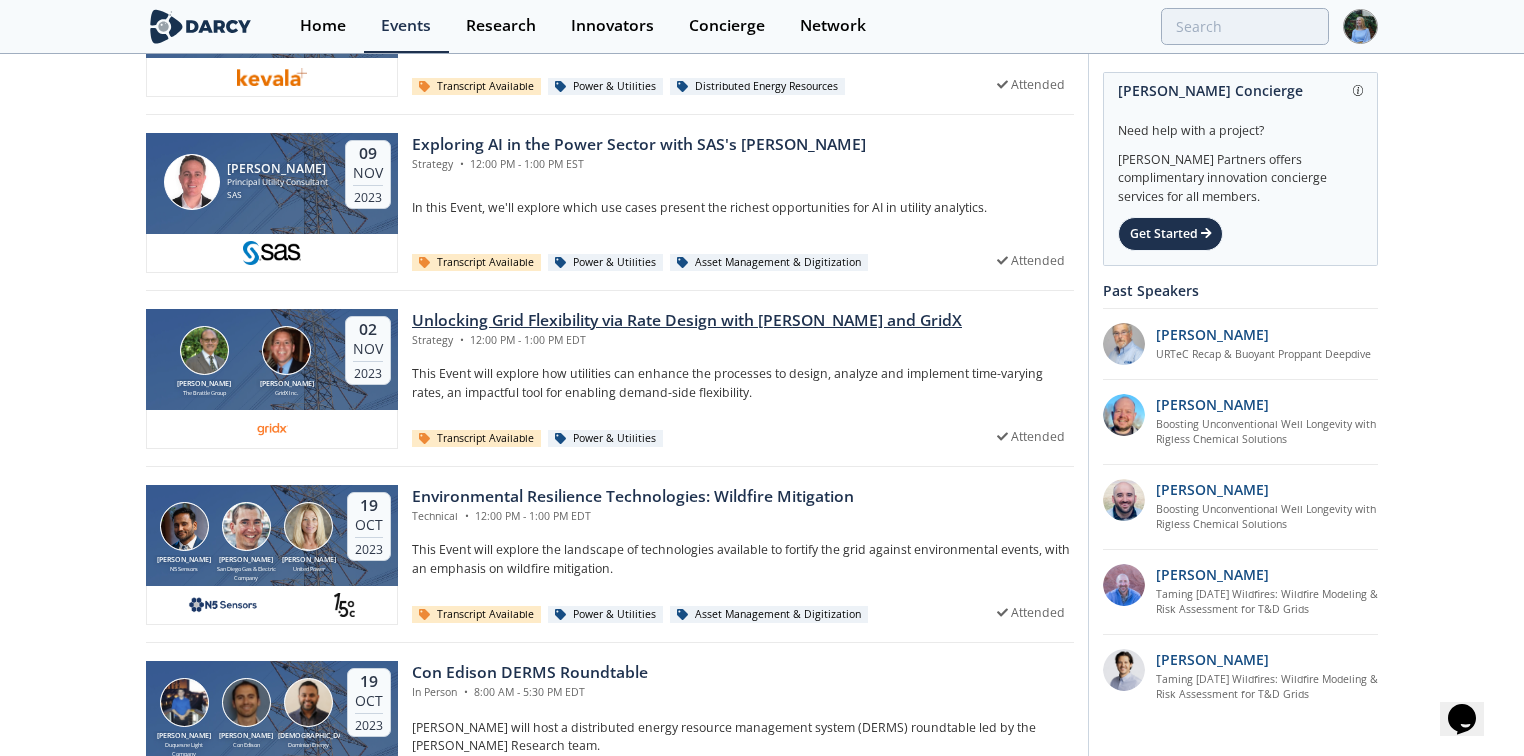click on "Unlocking Grid Flexibility via Rate Design with Dr. Faruqui and GridX" at bounding box center (687, 321) 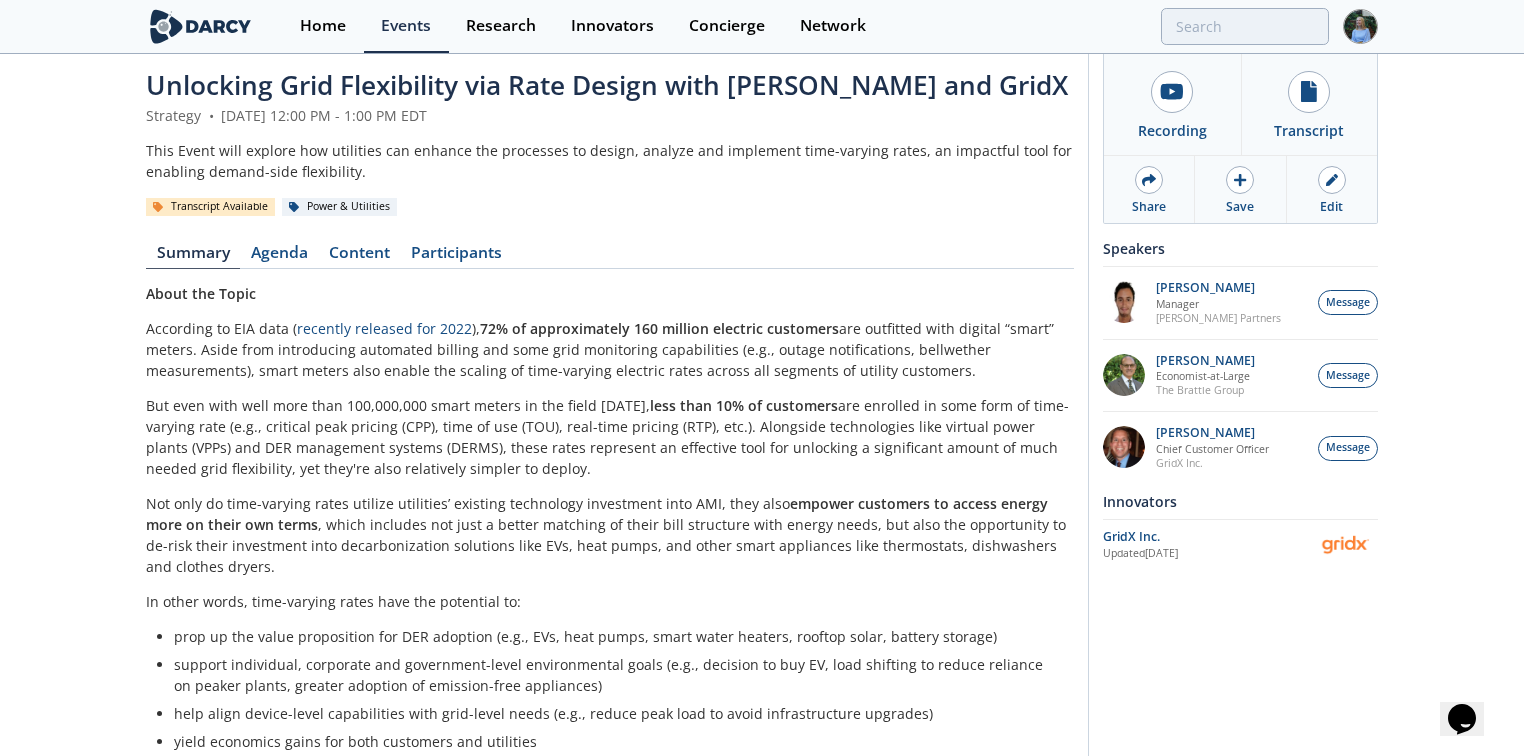 scroll, scrollTop: 0, scrollLeft: 0, axis: both 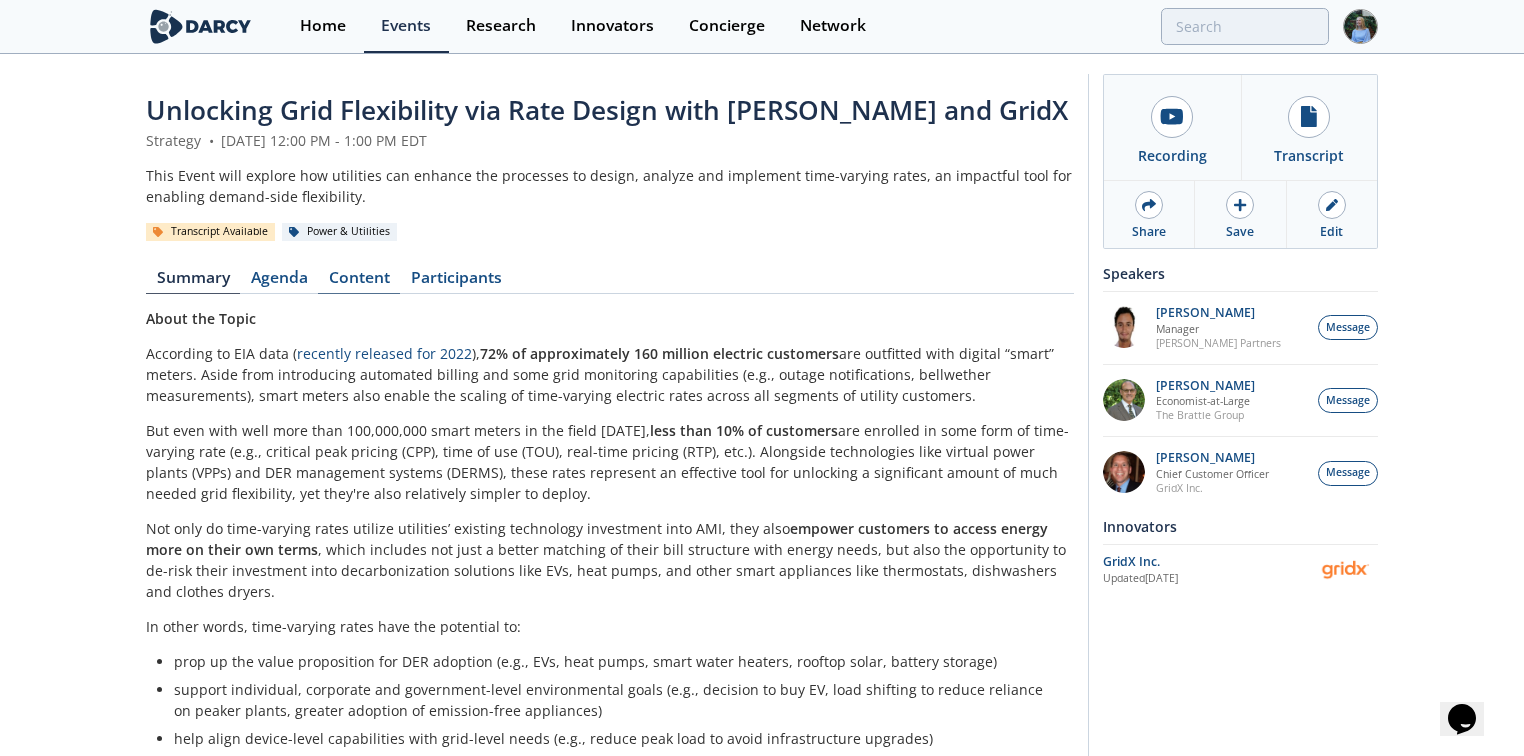 click on "Content" at bounding box center (359, 282) 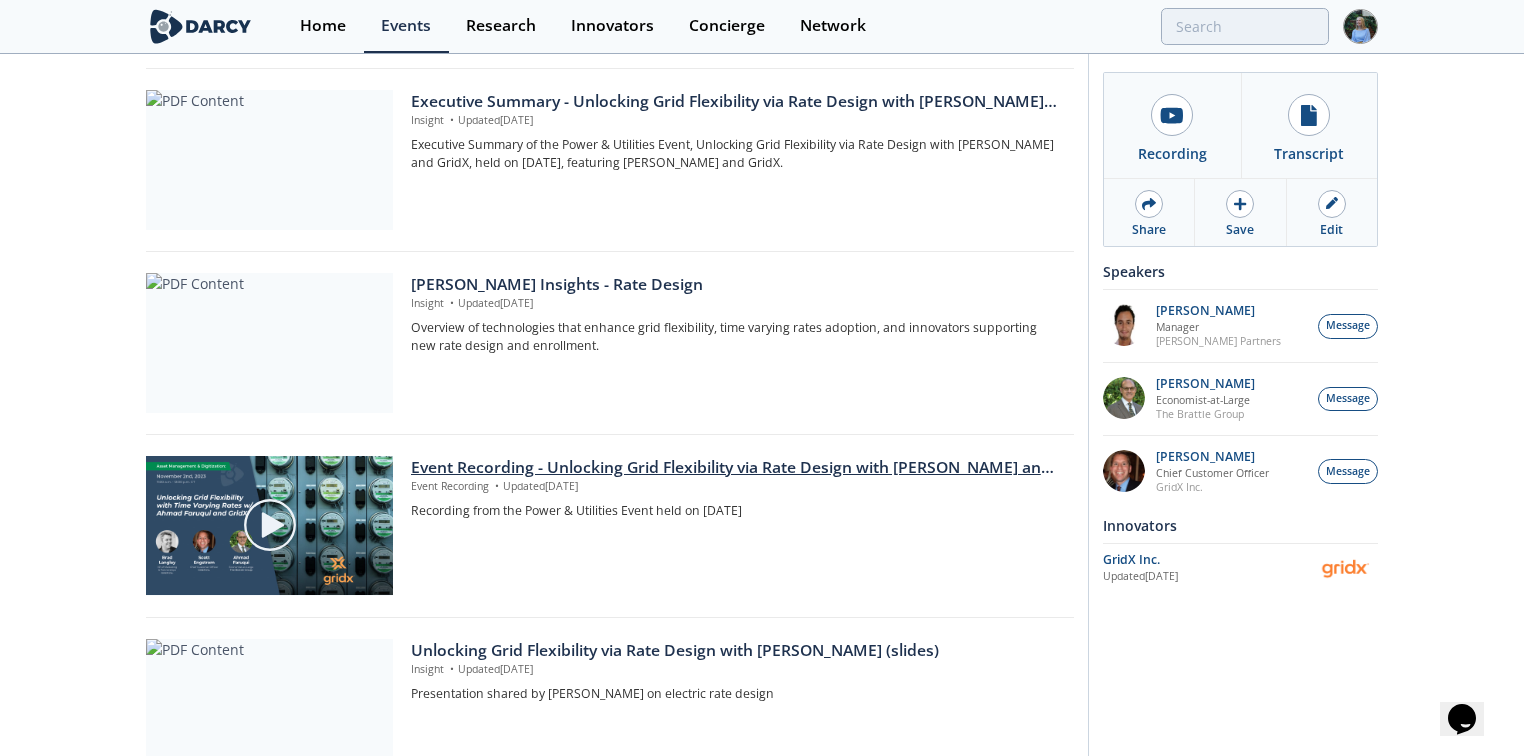 scroll, scrollTop: 400, scrollLeft: 0, axis: vertical 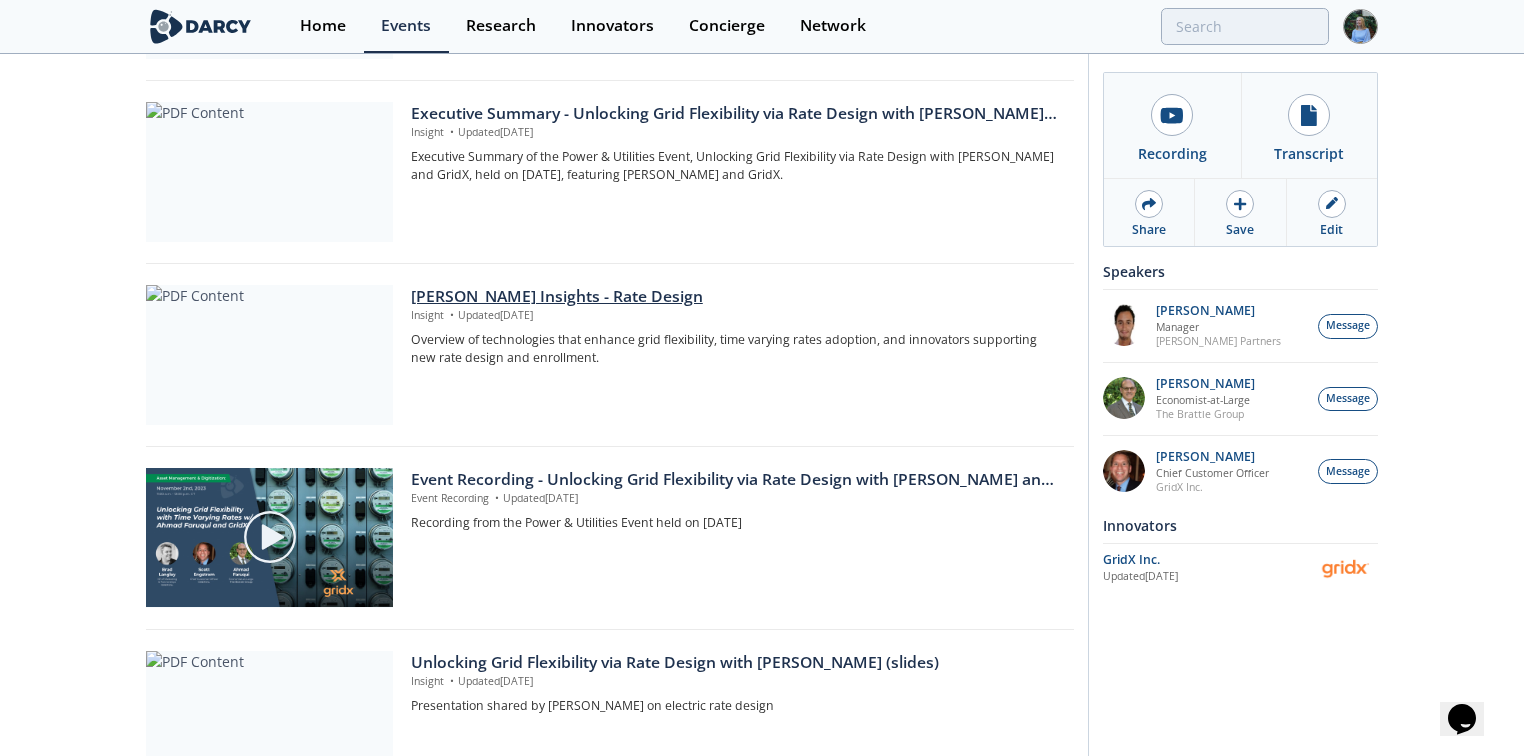 click on "Darcy Insights - Rate Design" at bounding box center (735, 297) 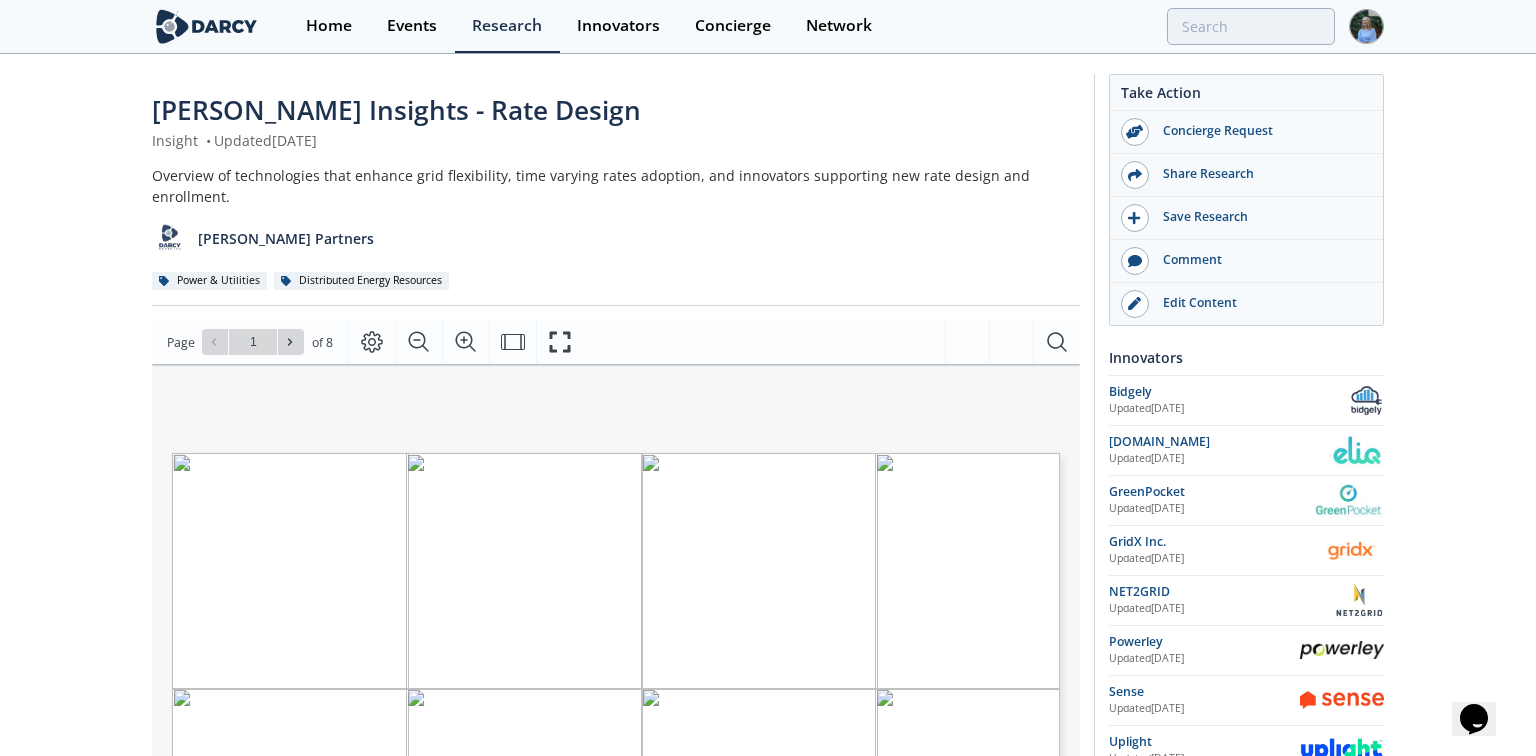 type on "2" 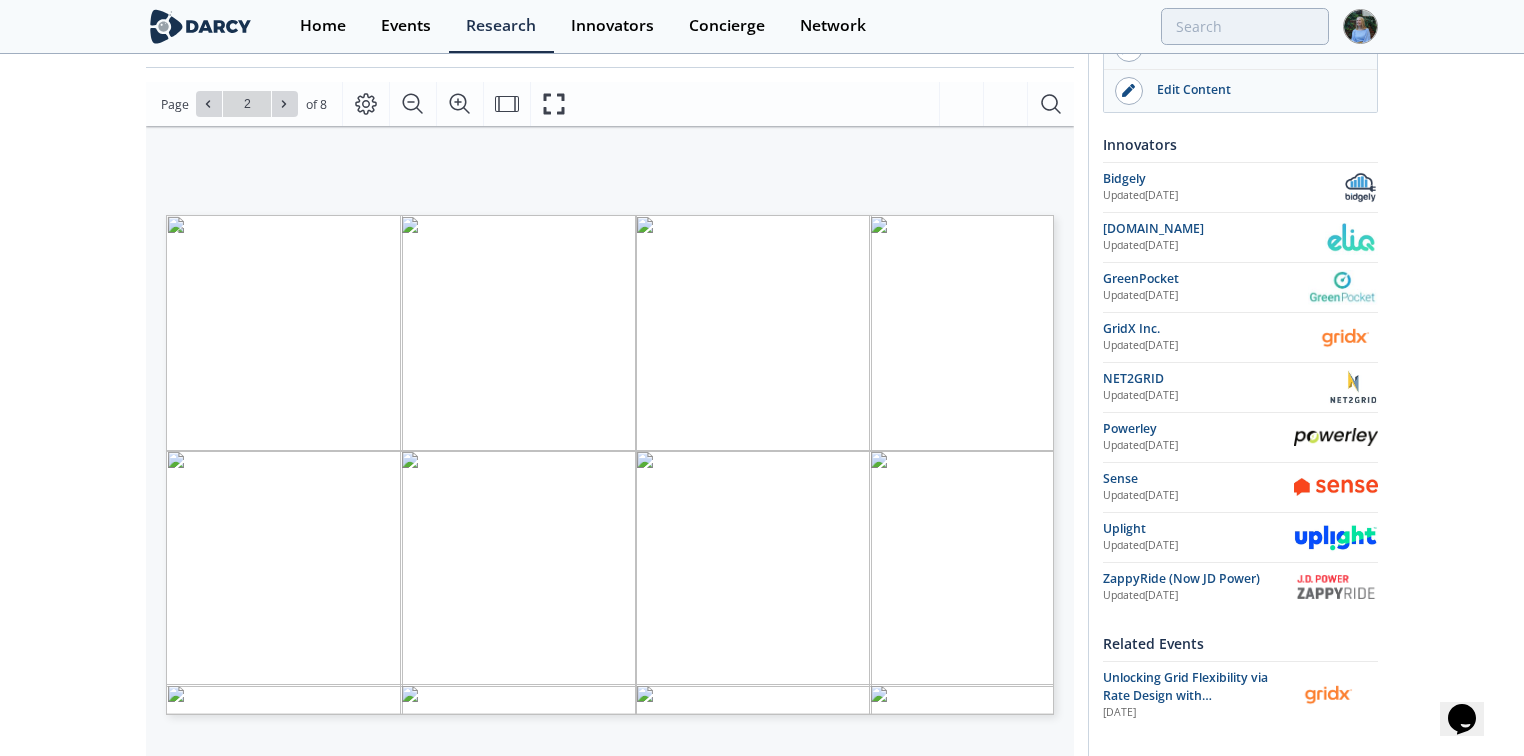 scroll, scrollTop: 240, scrollLeft: 0, axis: vertical 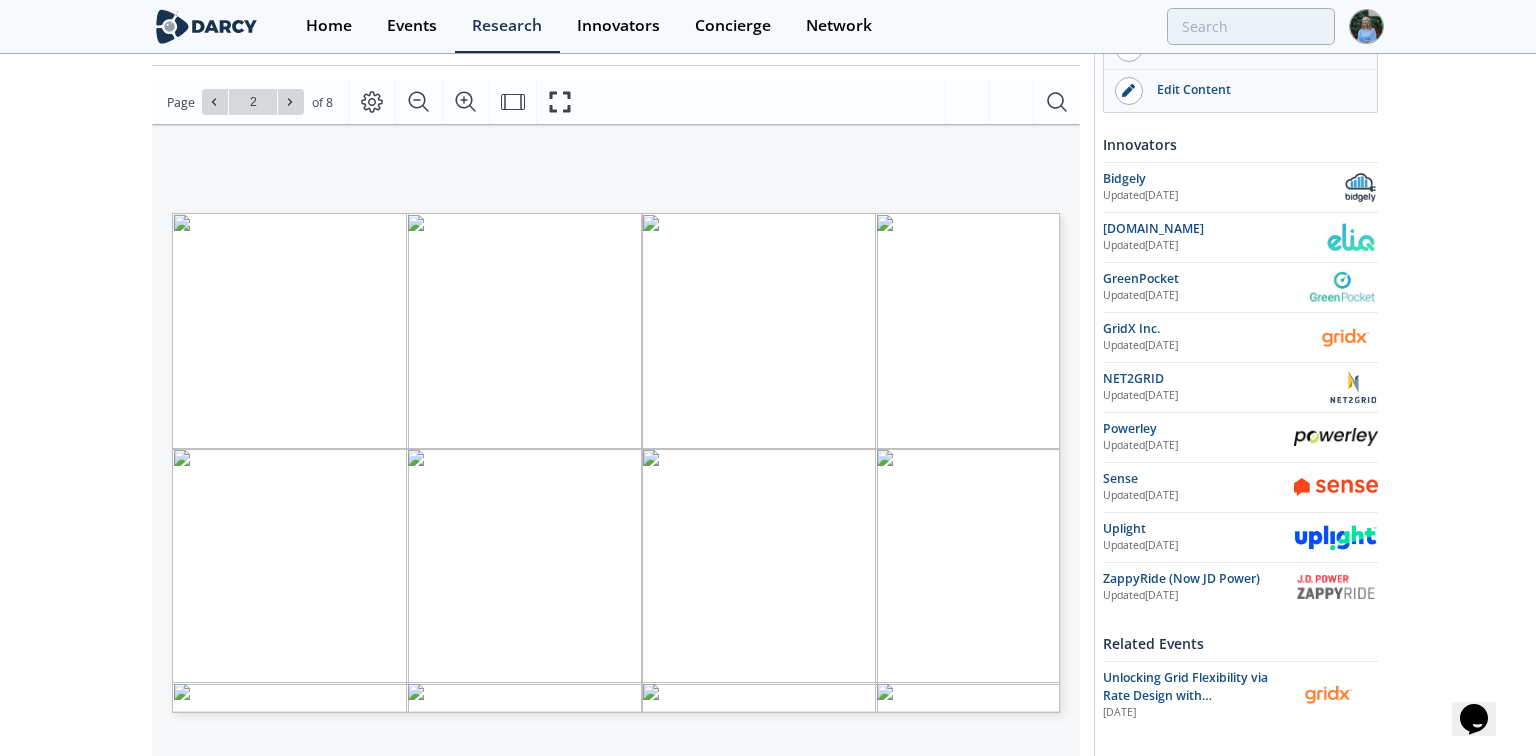 type on "3" 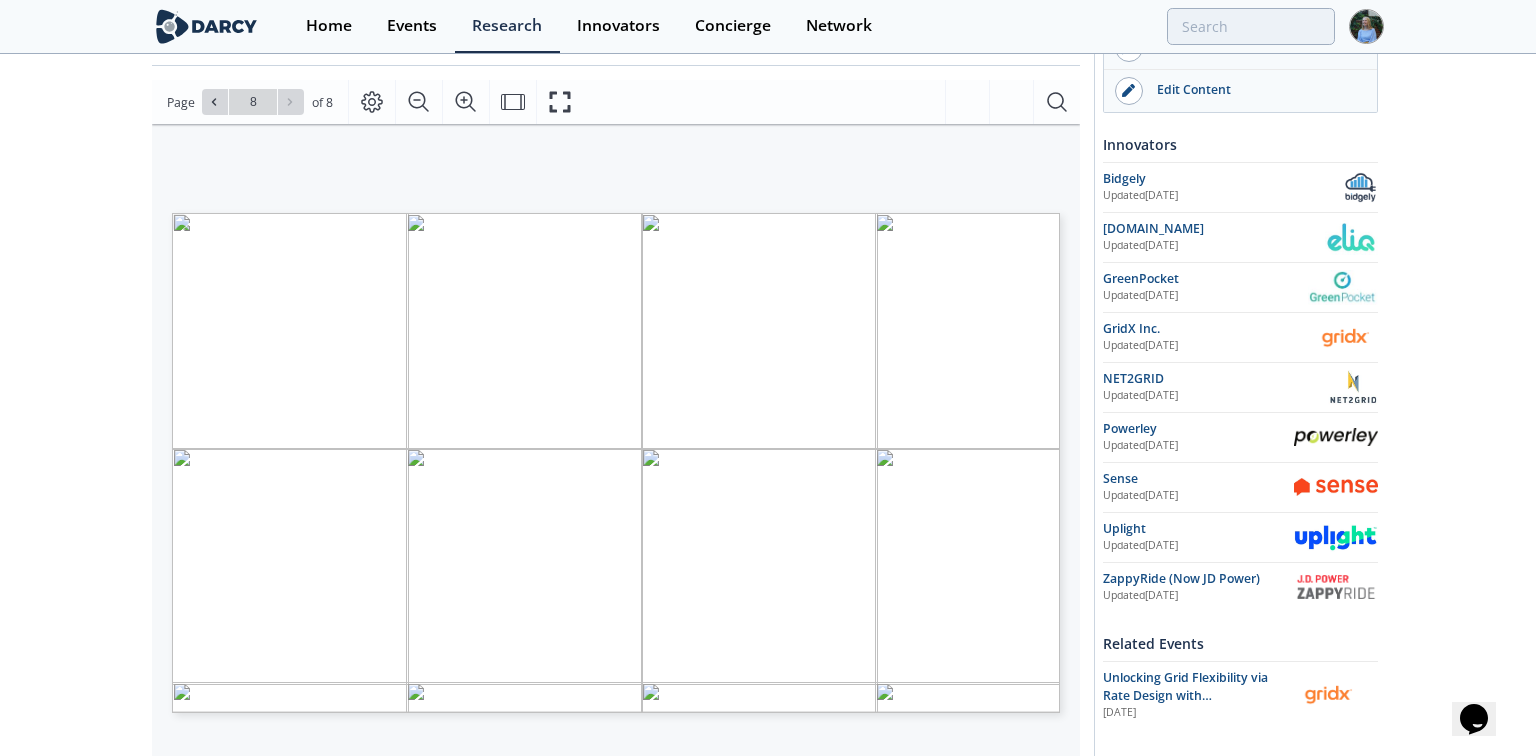 type on "7" 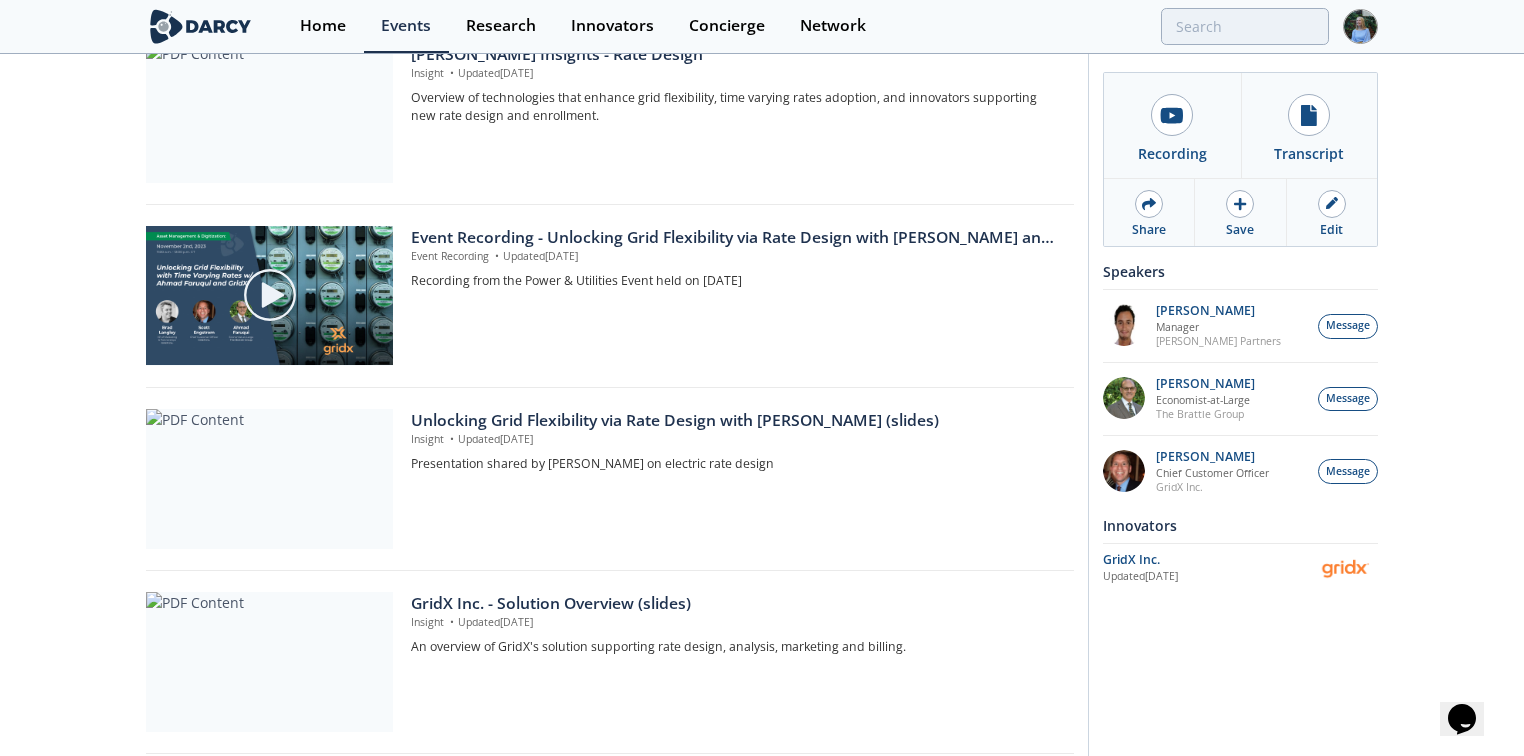 scroll, scrollTop: 720, scrollLeft: 0, axis: vertical 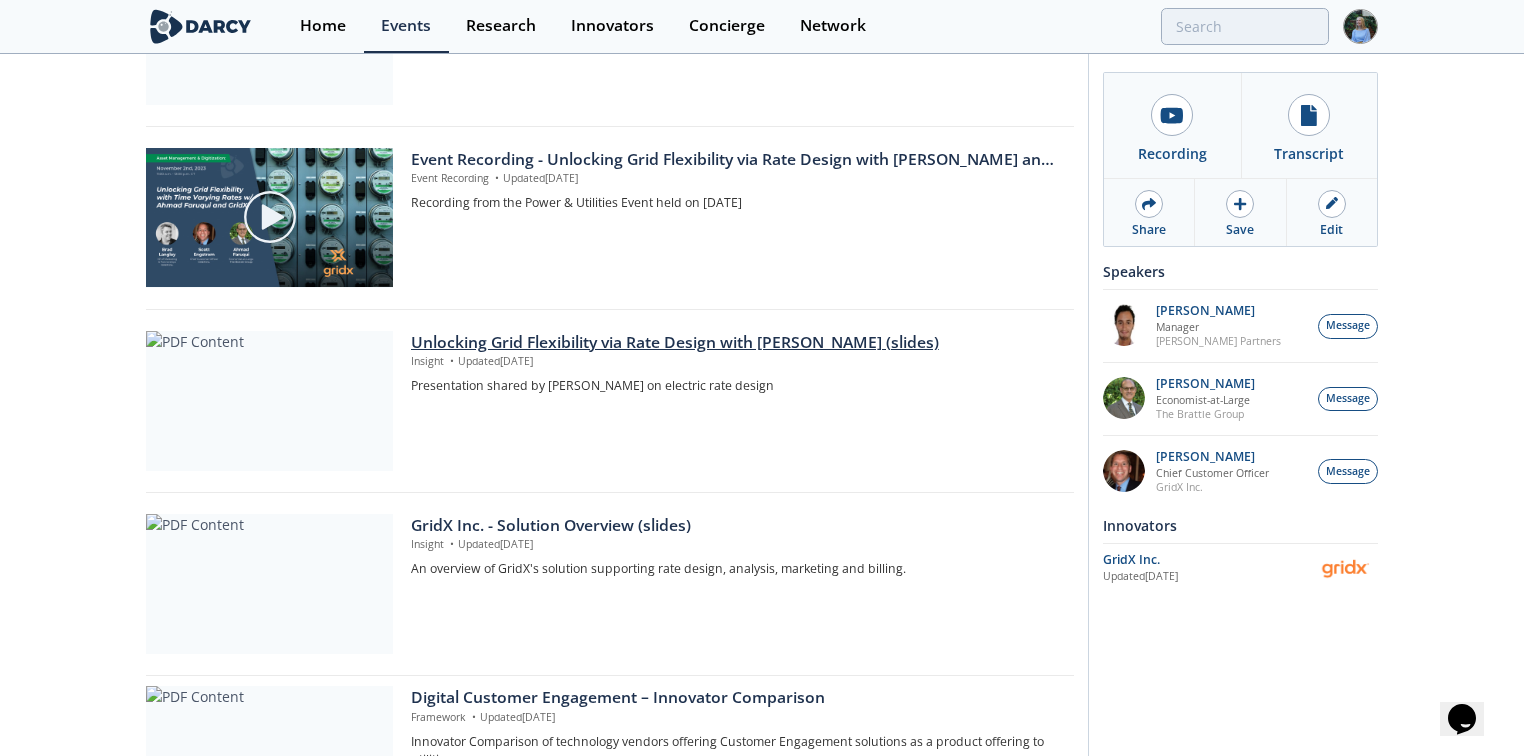 click on "Unlocking Grid Flexibility via Rate Design with Dr. Ahmad Faruqui (slides)" at bounding box center [735, 343] 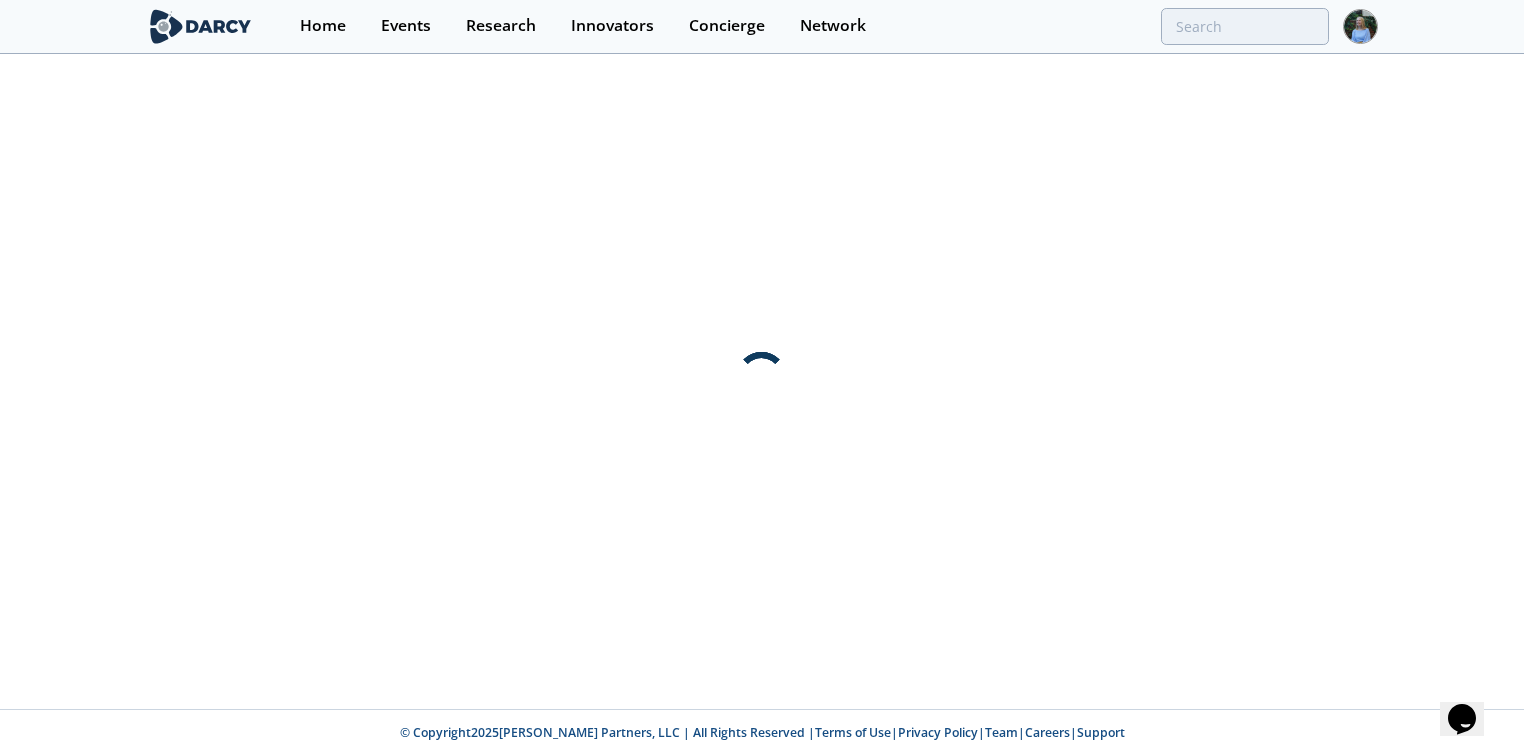 scroll, scrollTop: 0, scrollLeft: 0, axis: both 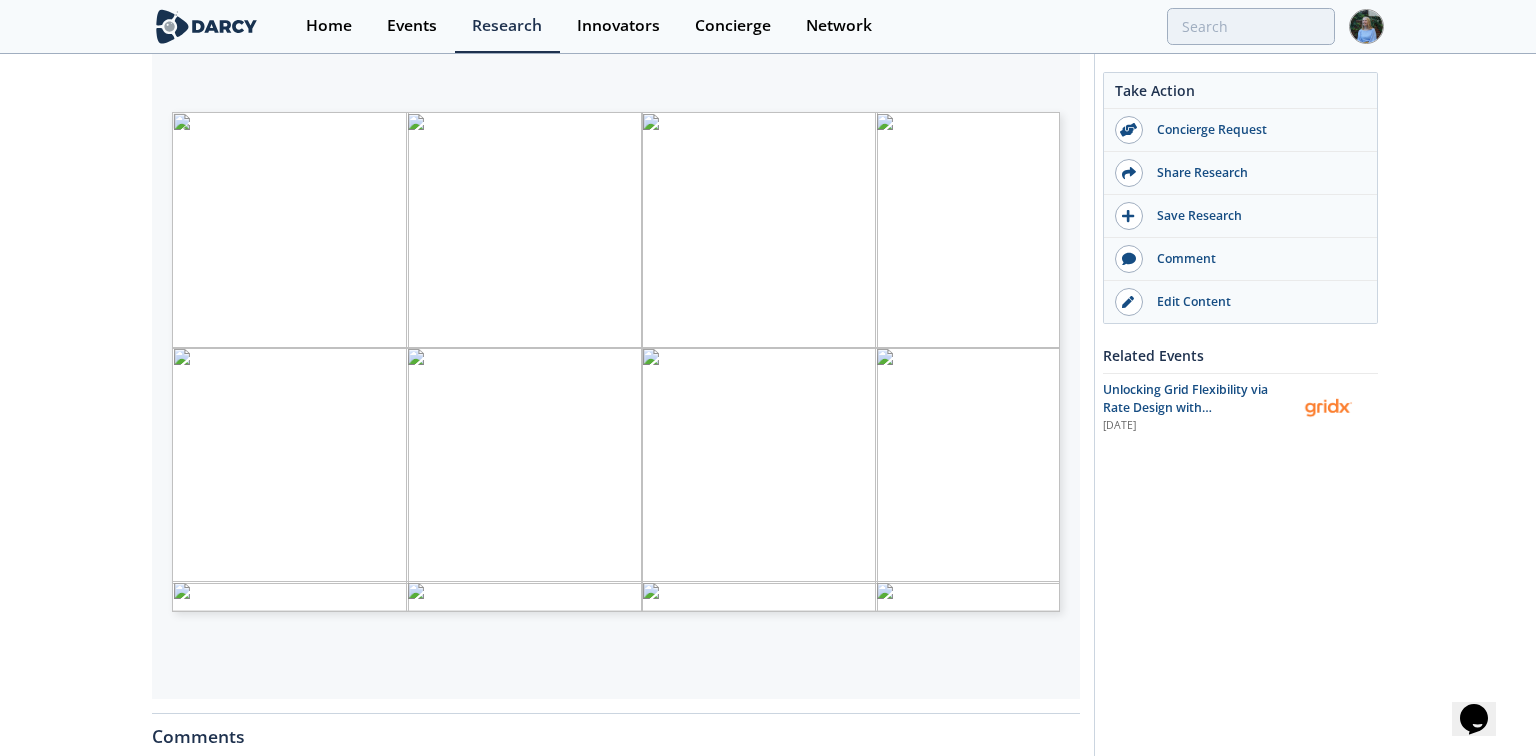 type on "2" 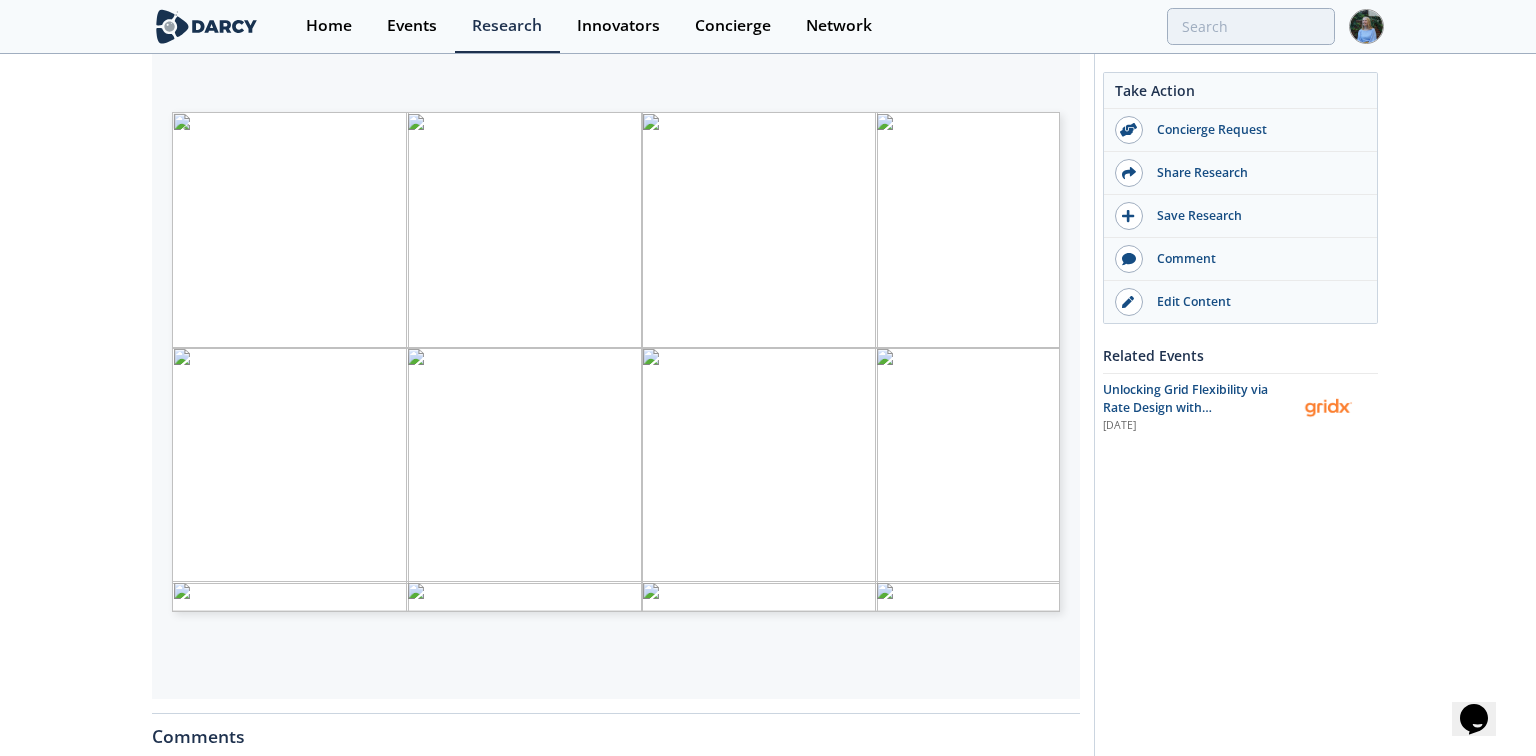 type on "3" 